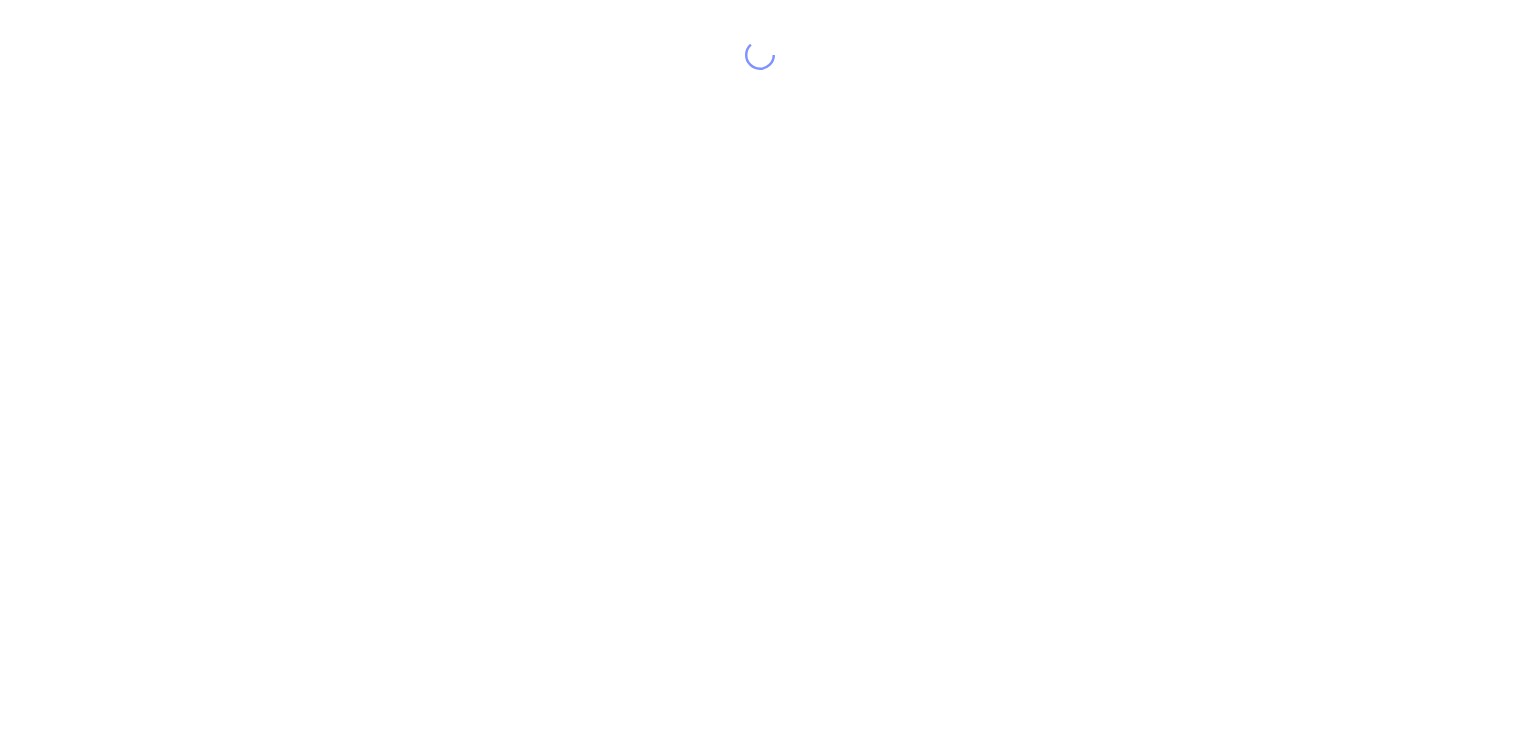 scroll, scrollTop: 0, scrollLeft: 0, axis: both 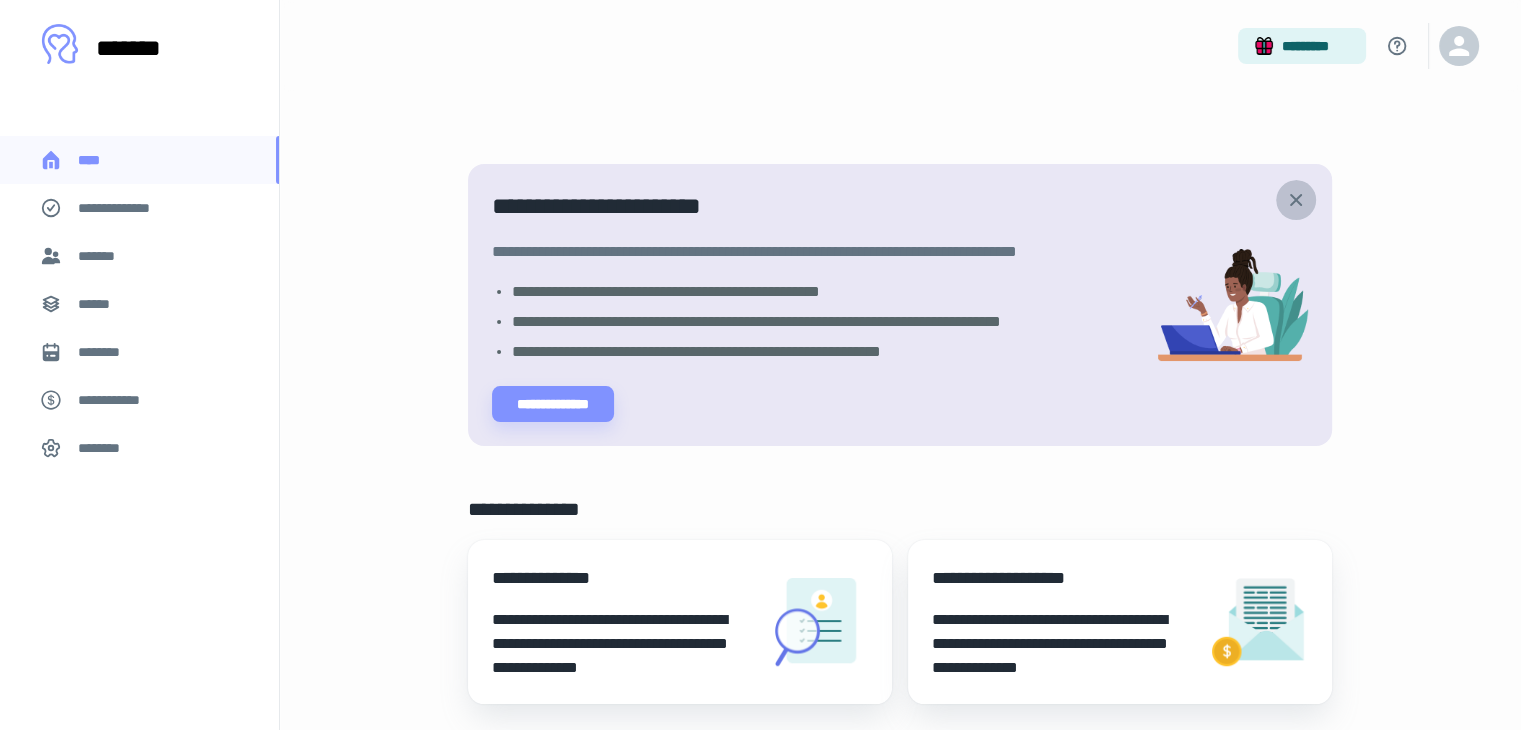 click 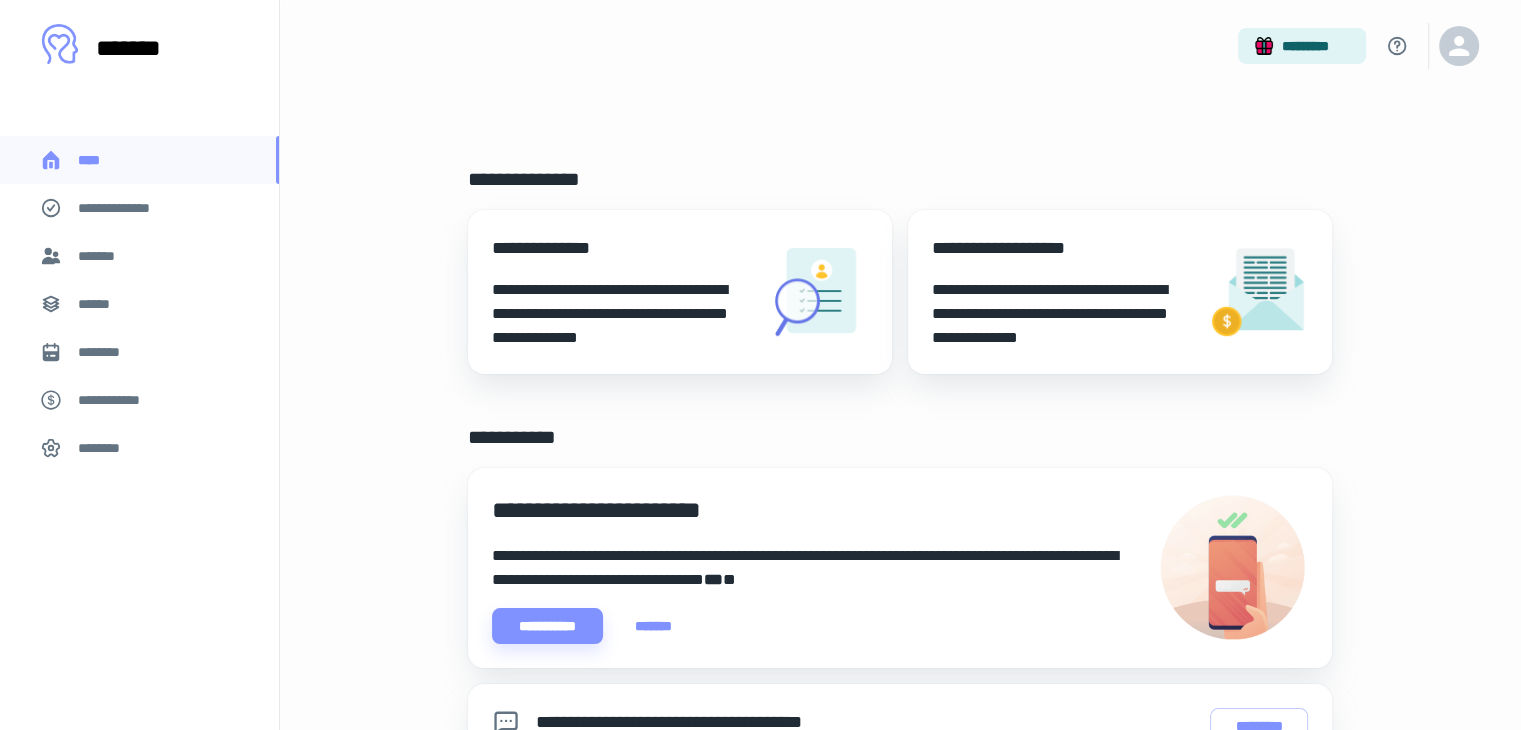 click on "**********" at bounding box center [127, 208] 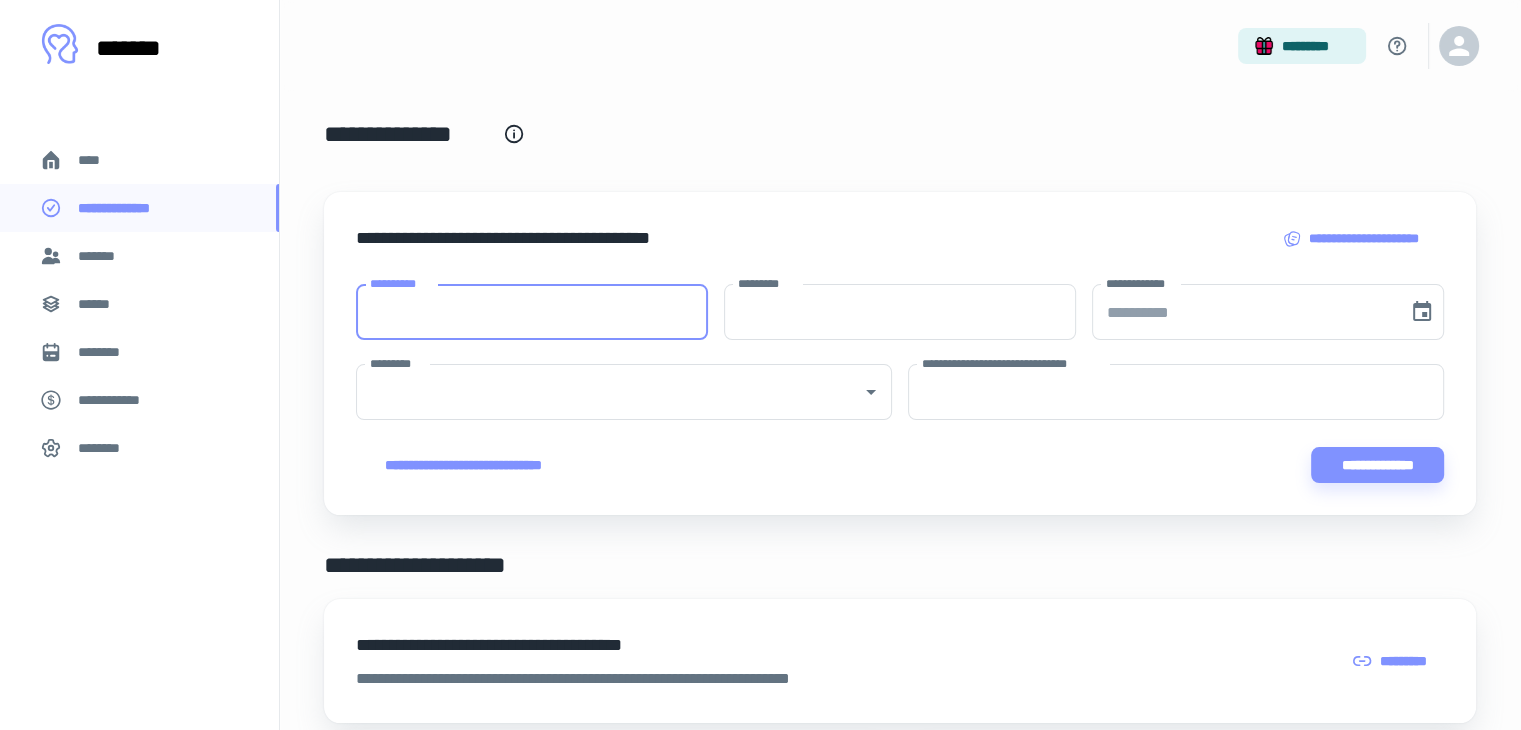 click on "**********" at bounding box center (532, 312) 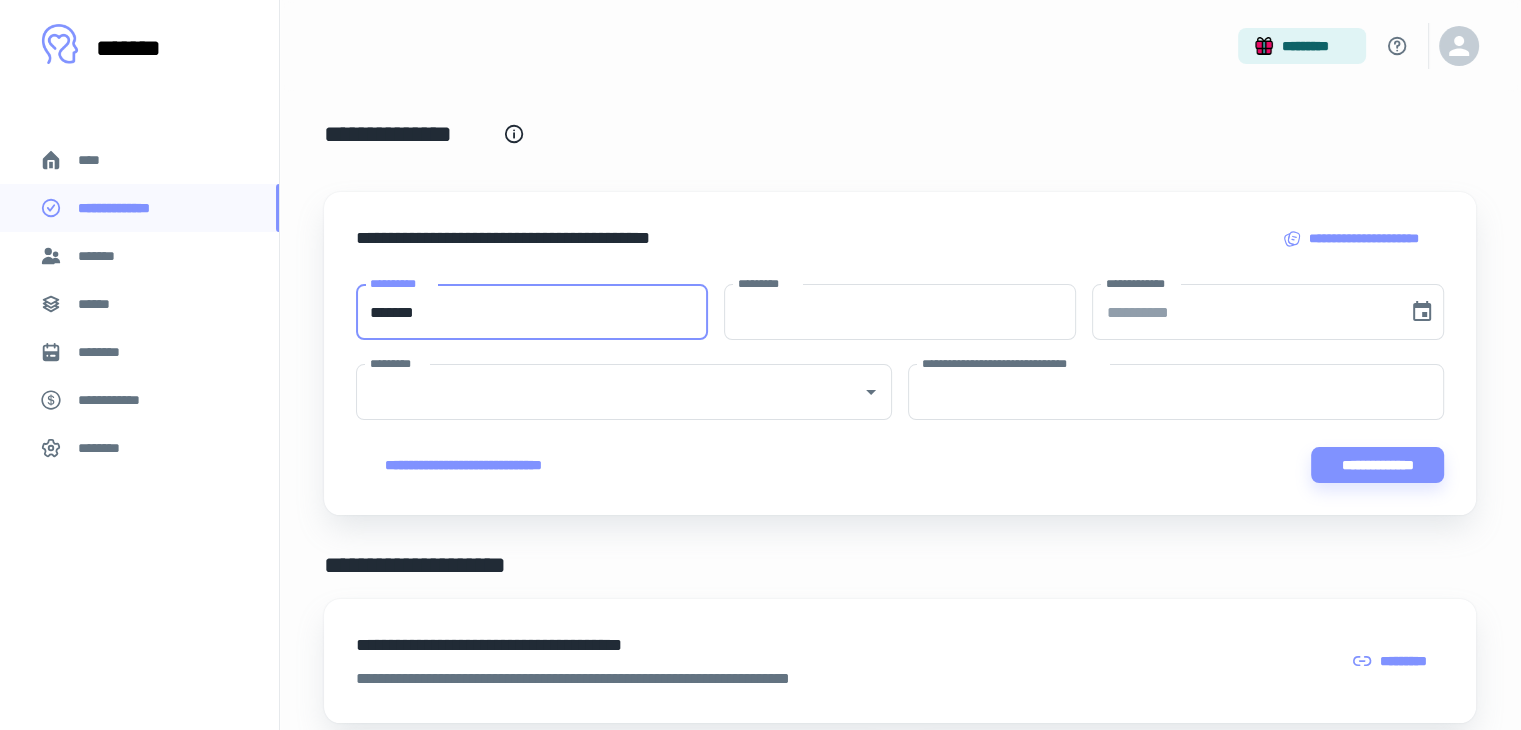 type on "*******" 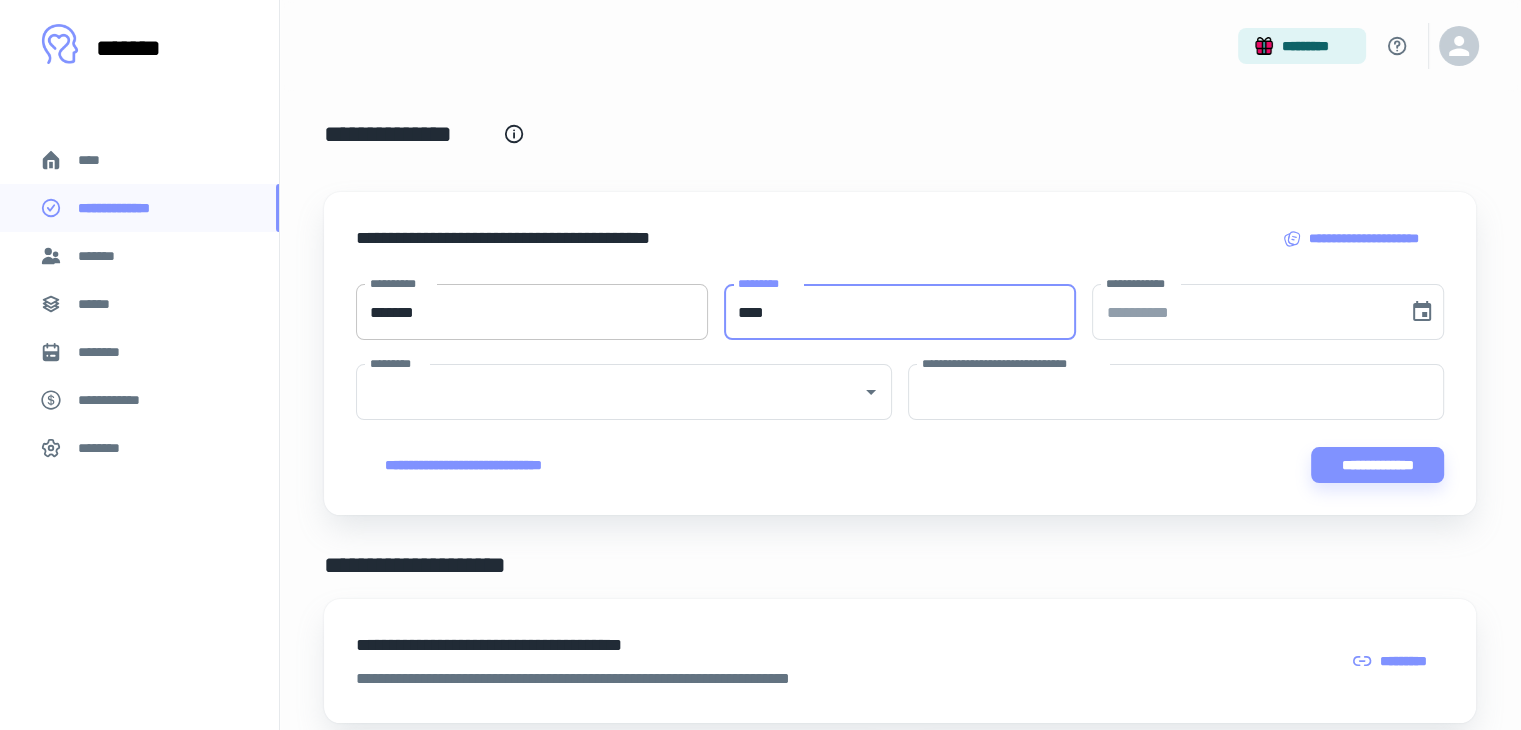type on "****" 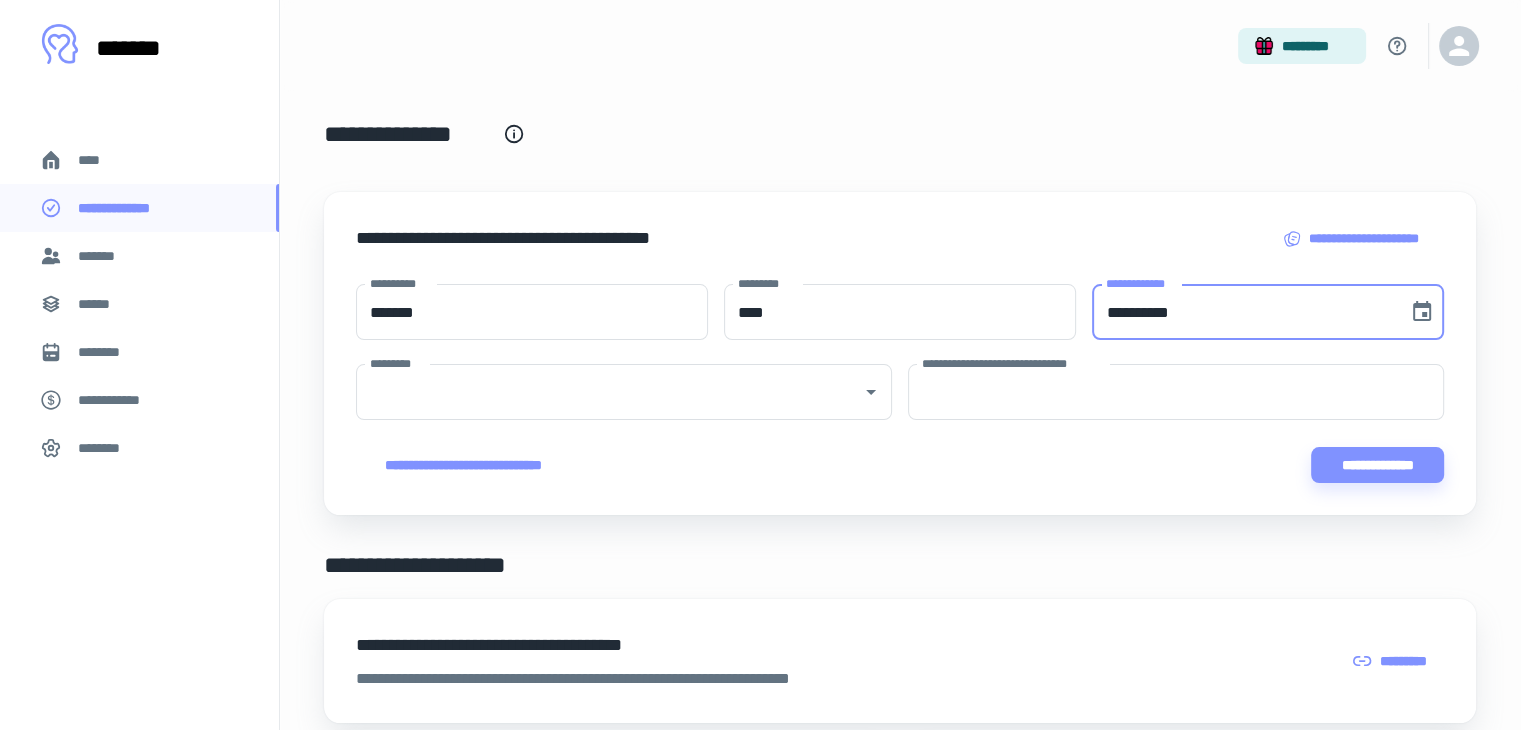 click on "**********" at bounding box center (1243, 312) 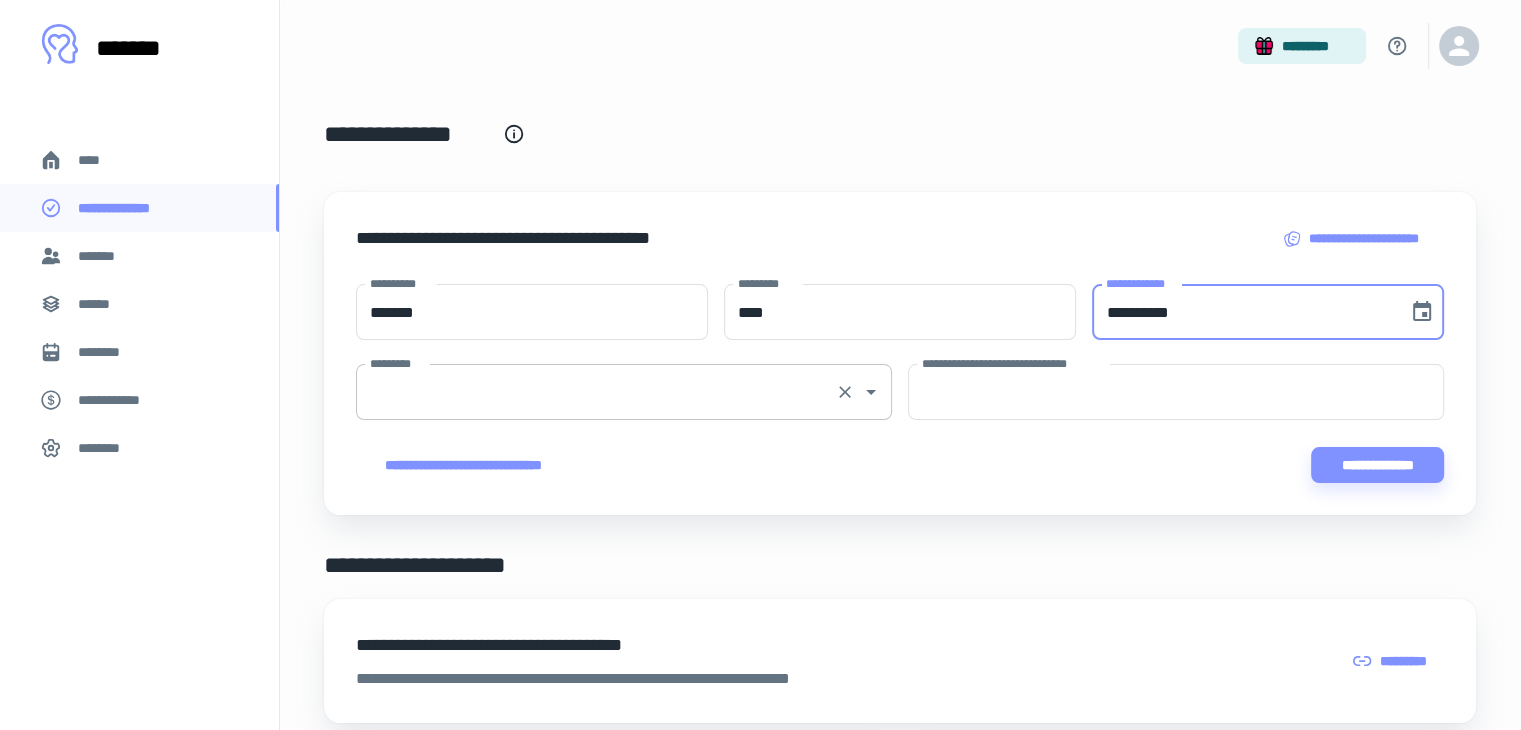 type on "**********" 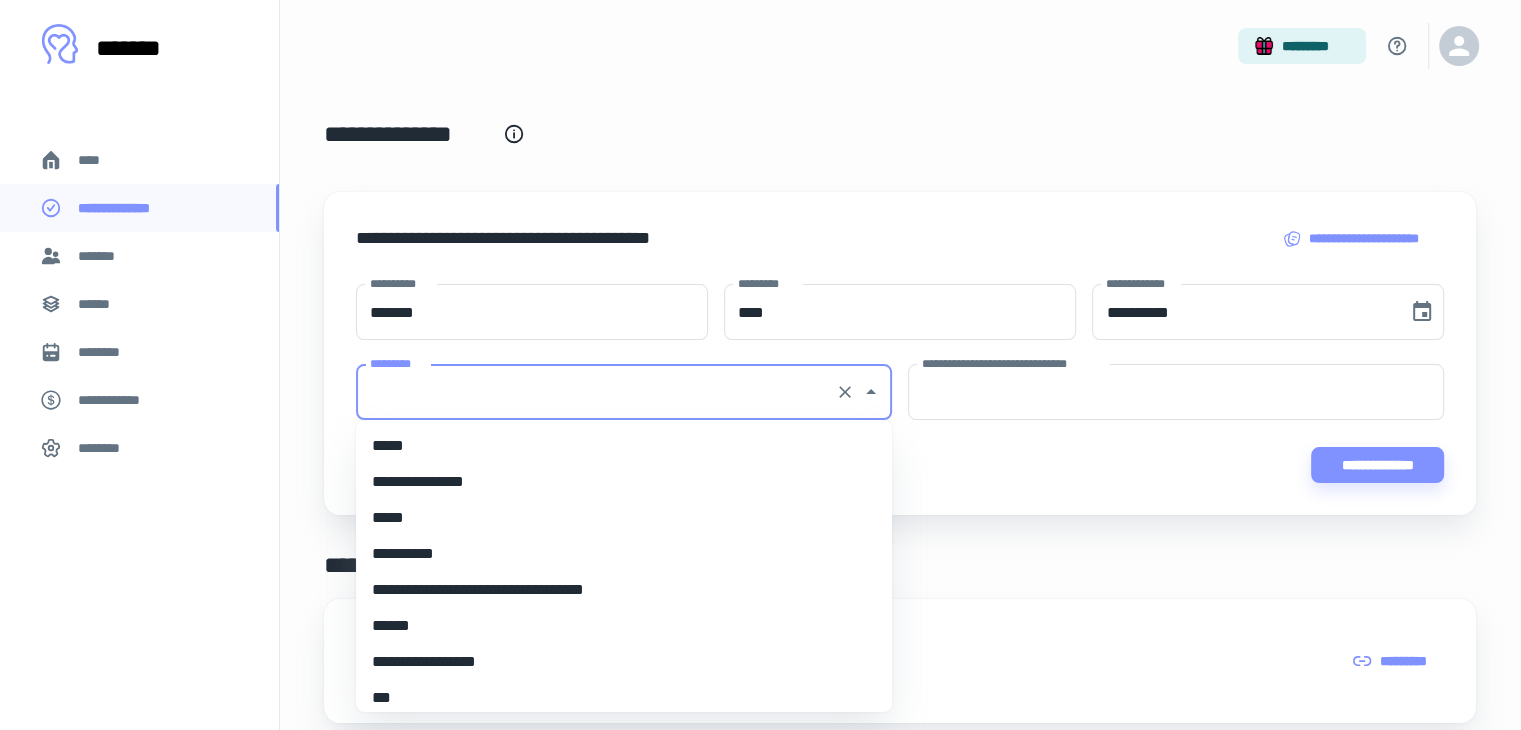 click on "*********" at bounding box center (596, 392) 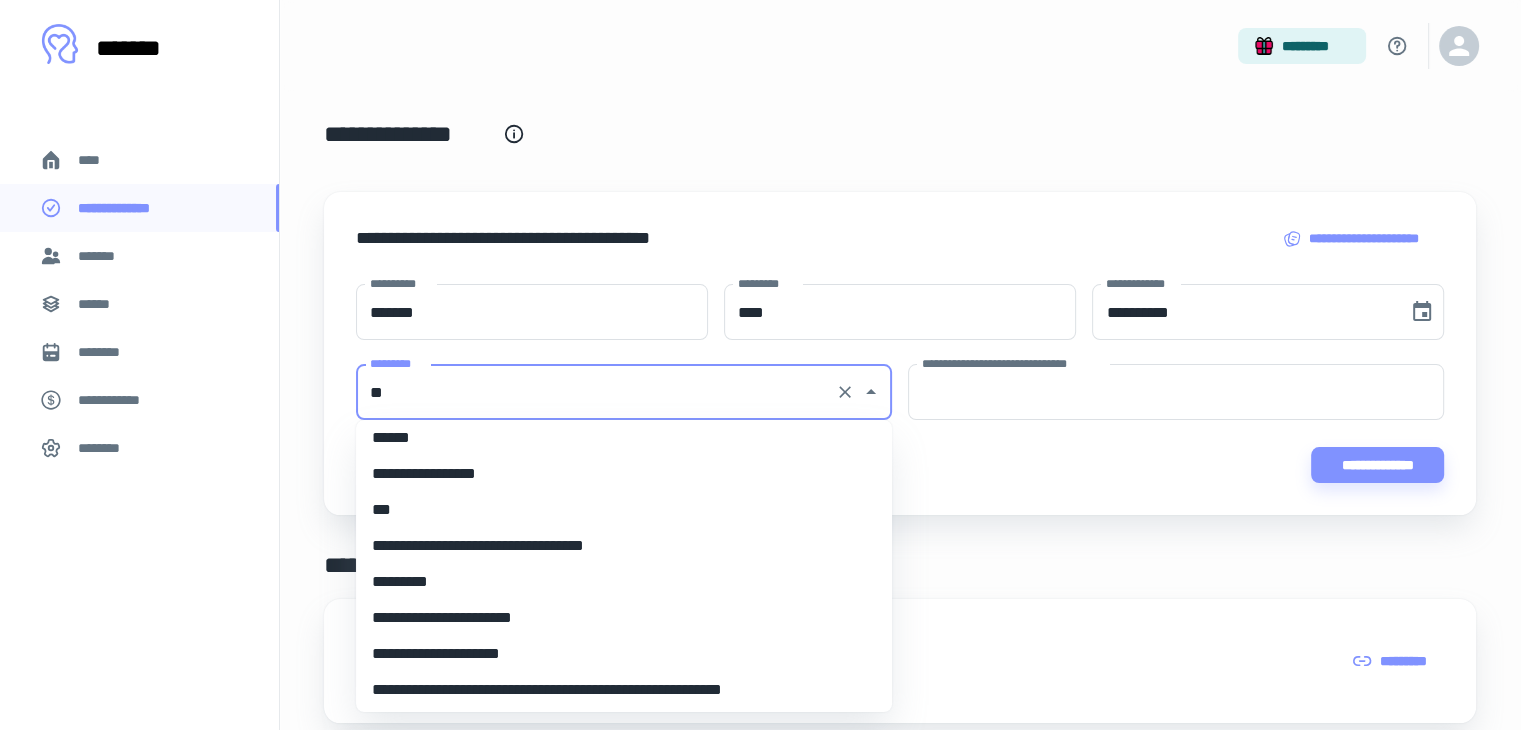 scroll, scrollTop: 0, scrollLeft: 0, axis: both 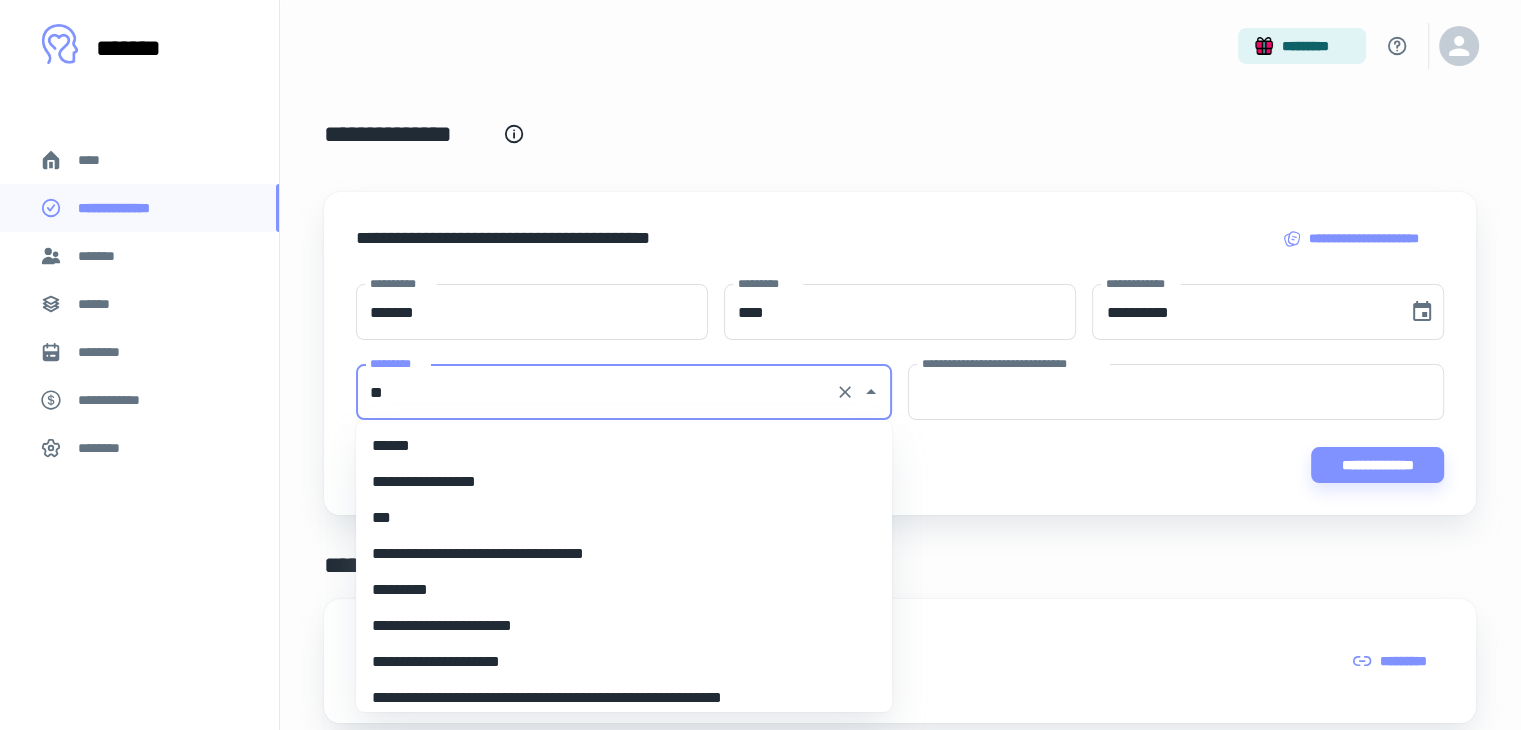type on "*" 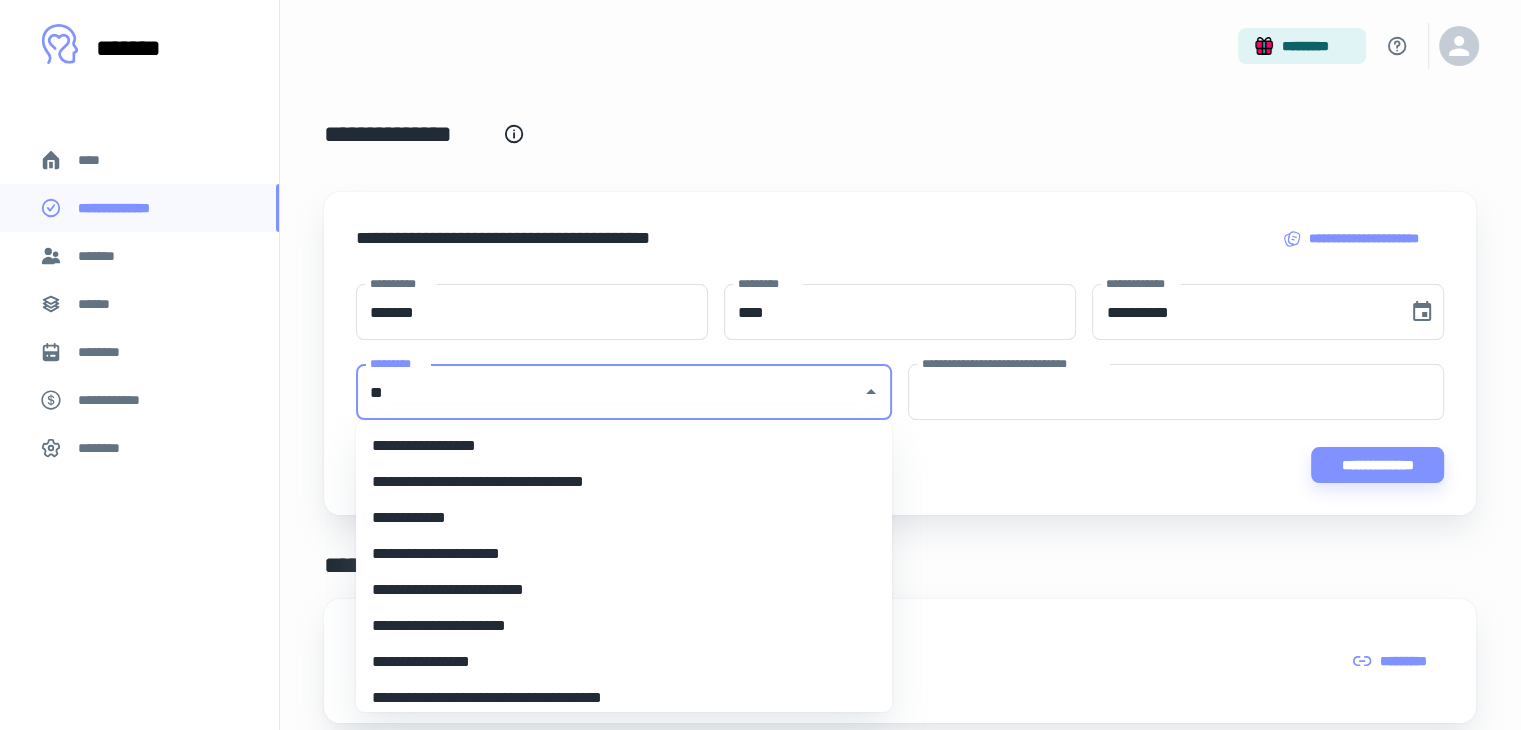 type on "*" 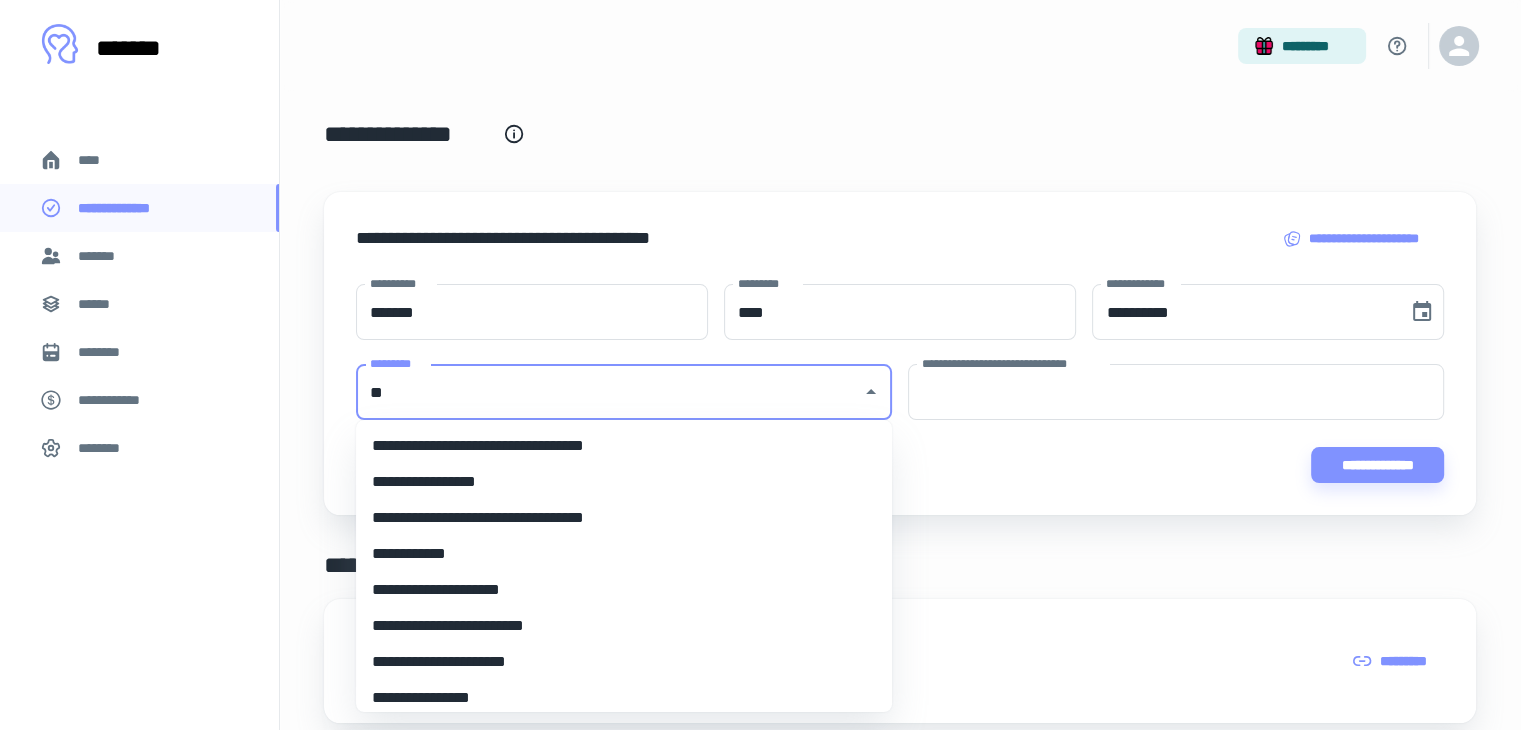 type on "*" 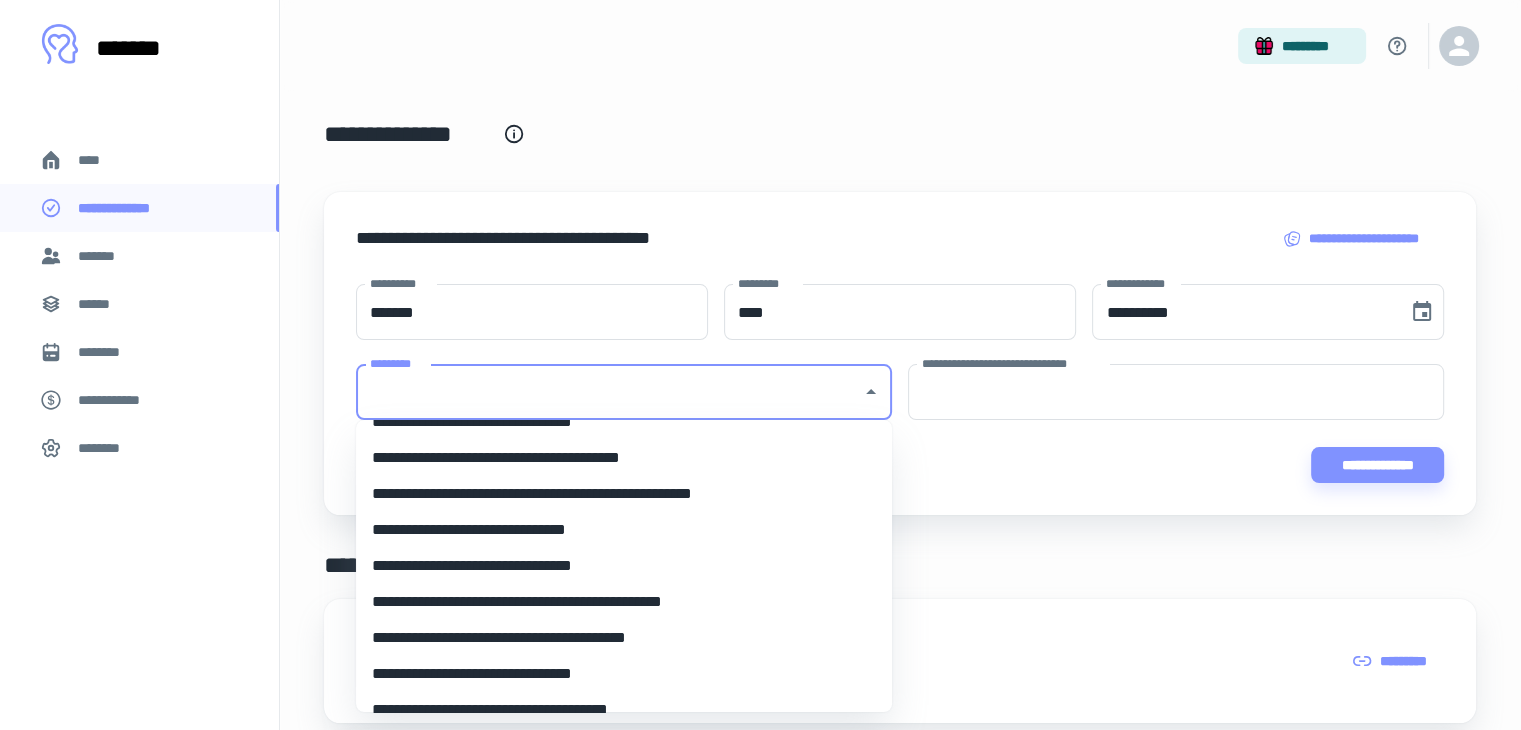 scroll, scrollTop: 2858, scrollLeft: 0, axis: vertical 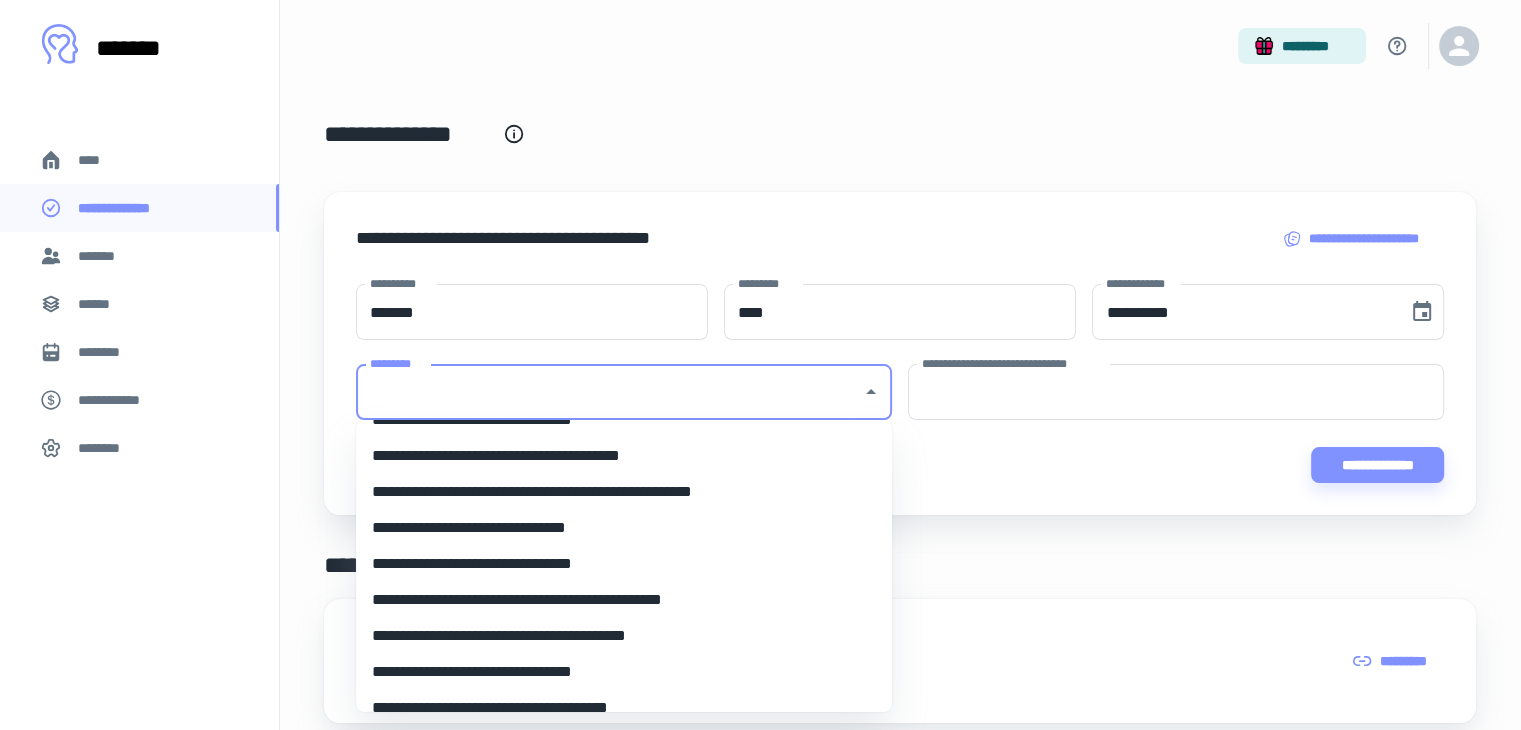 click on "*********" at bounding box center (609, 392) 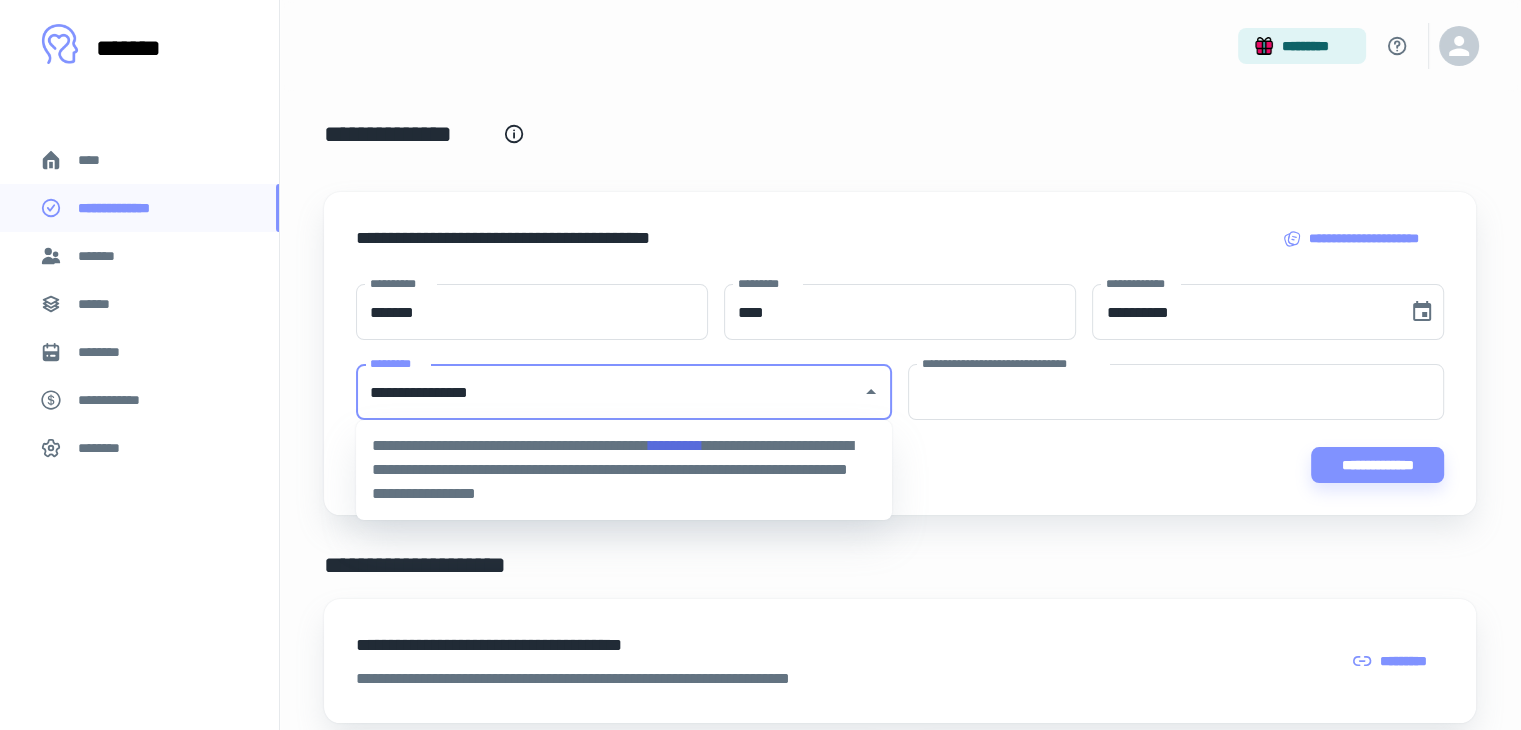 click on "*********" at bounding box center [676, 445] 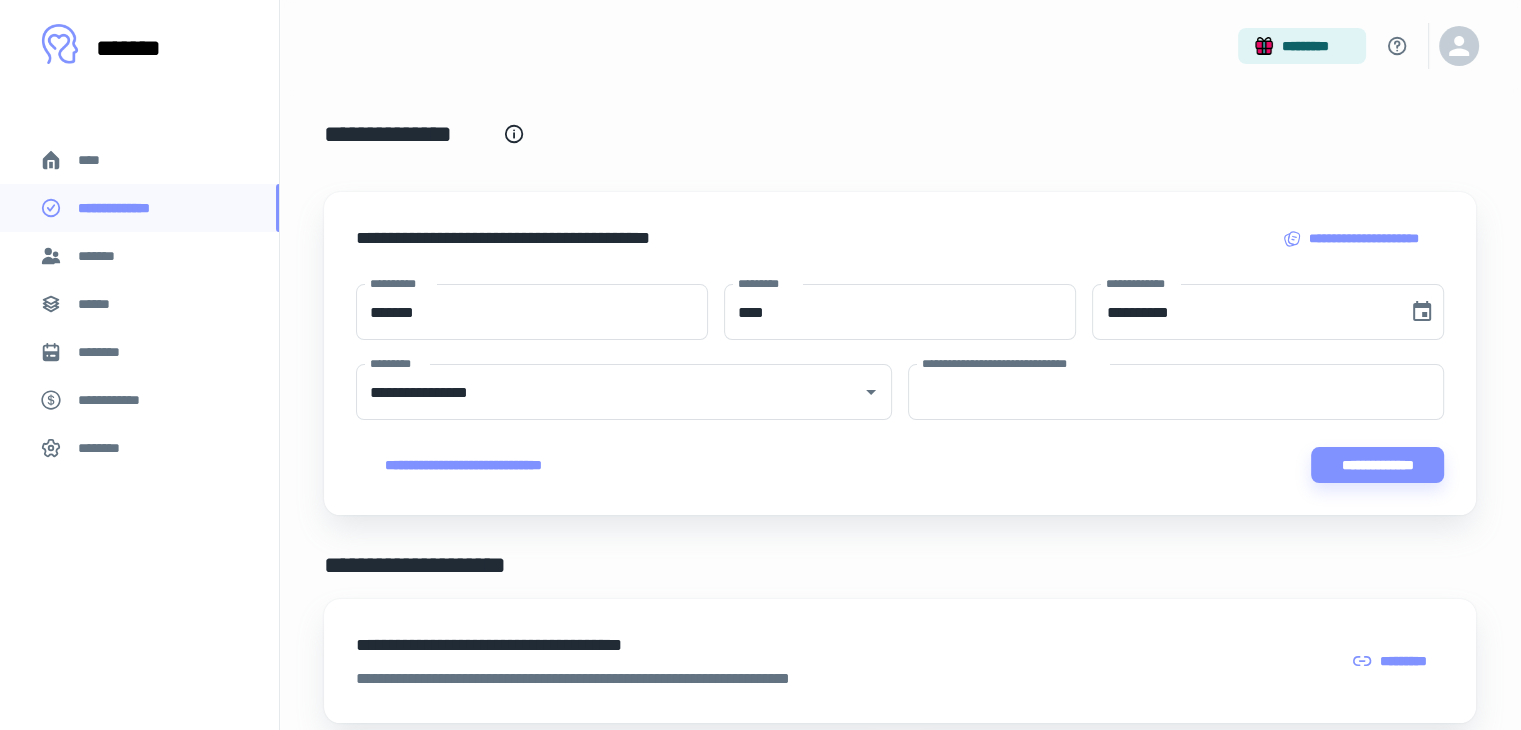 type 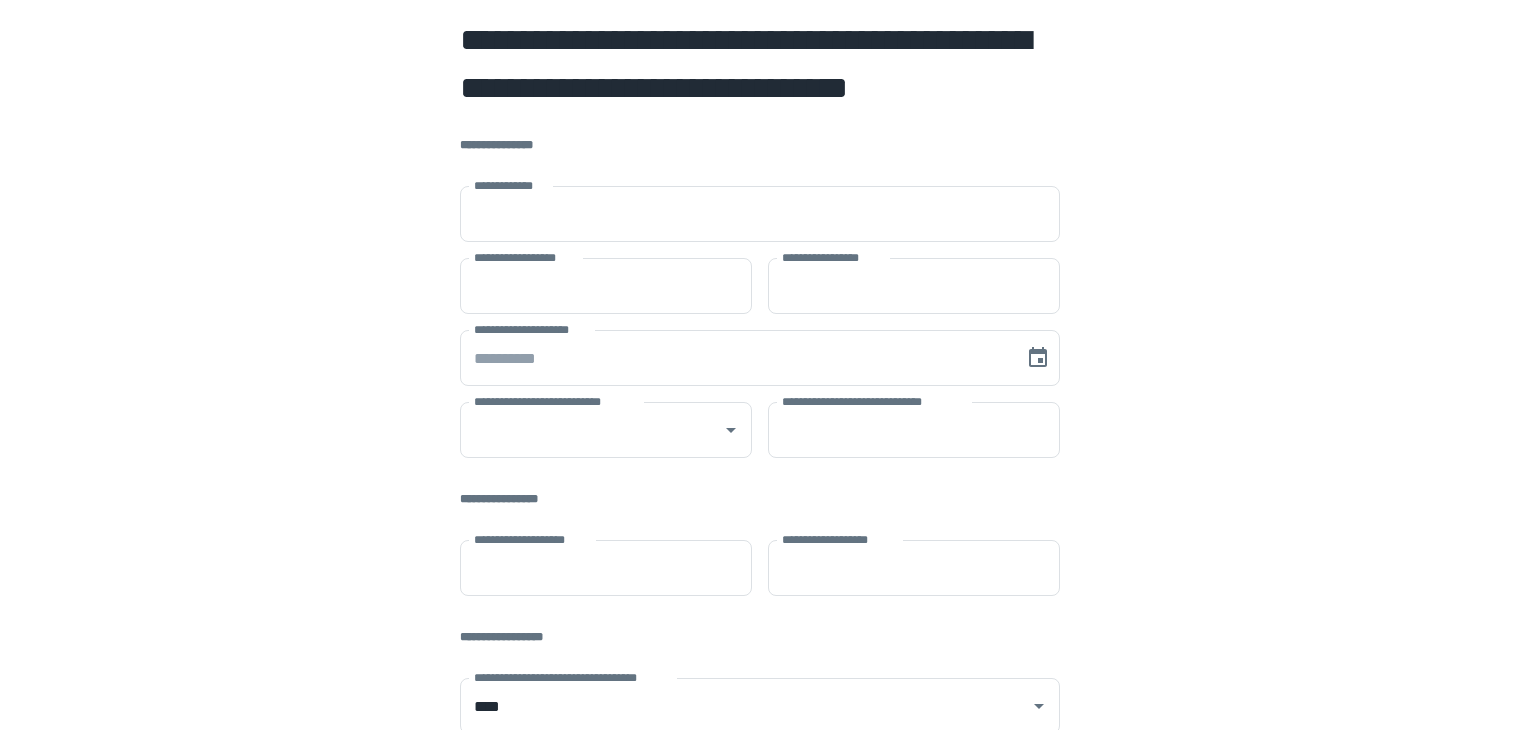 scroll, scrollTop: 0, scrollLeft: 0, axis: both 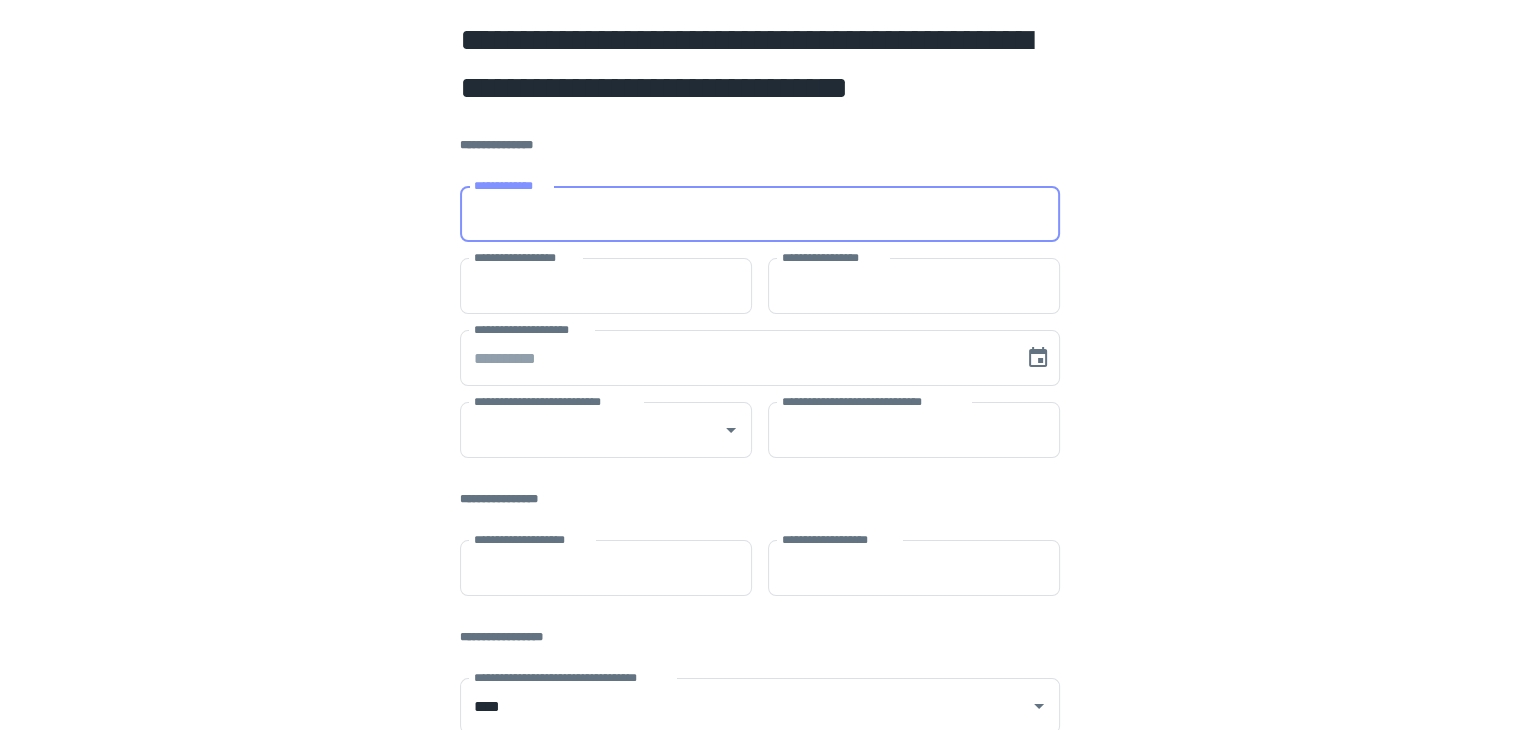 click on "**********" at bounding box center (760, 214) 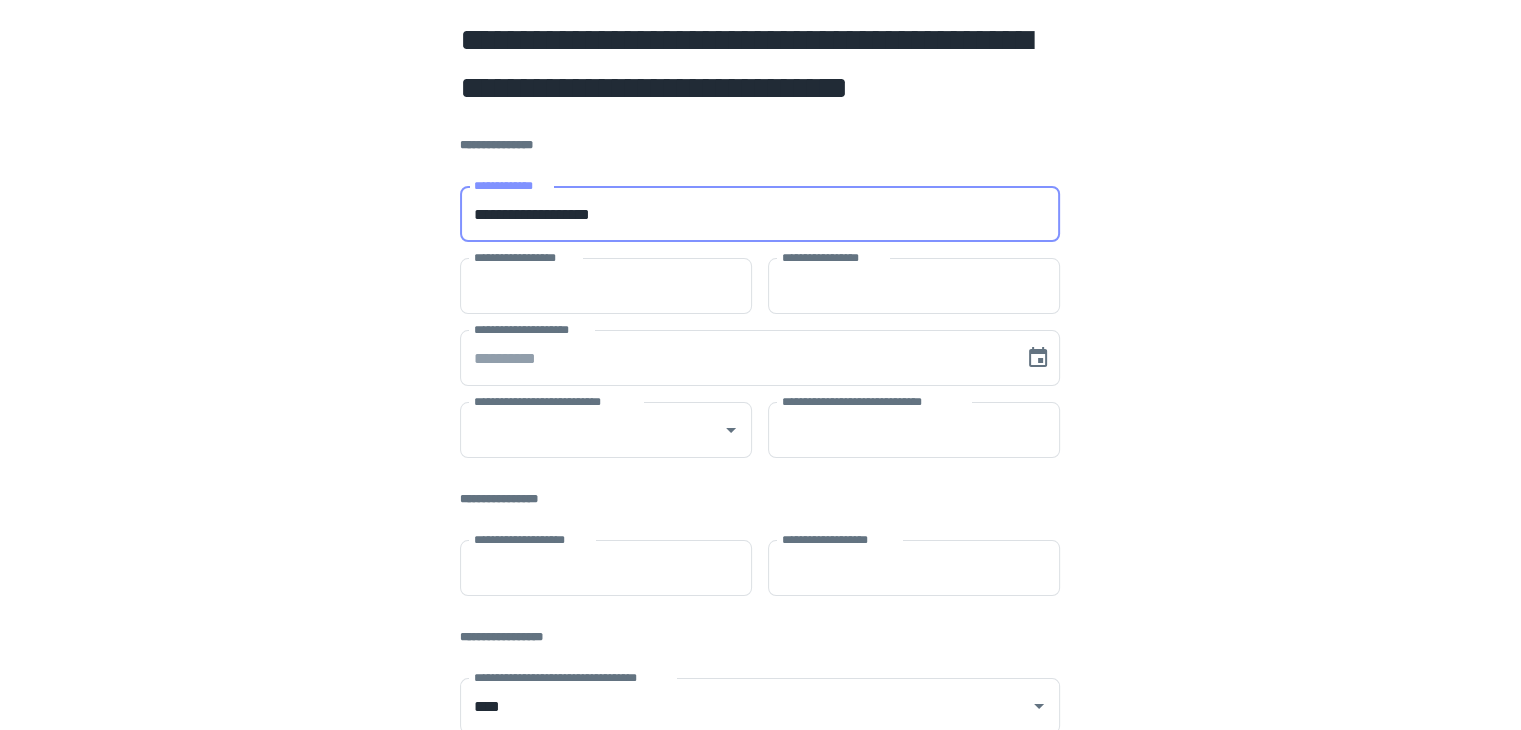 click on "**********" at bounding box center [760, 214] 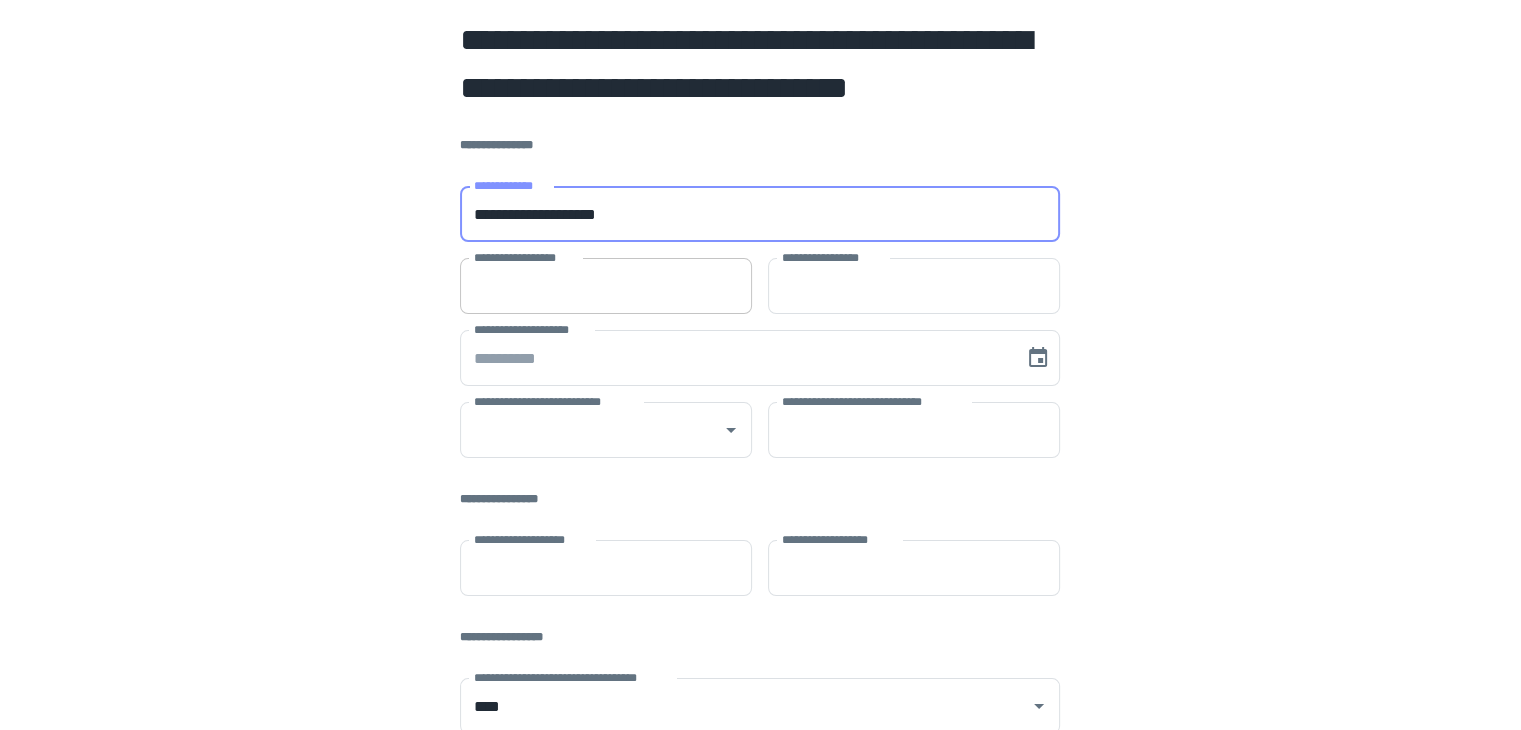 type on "**********" 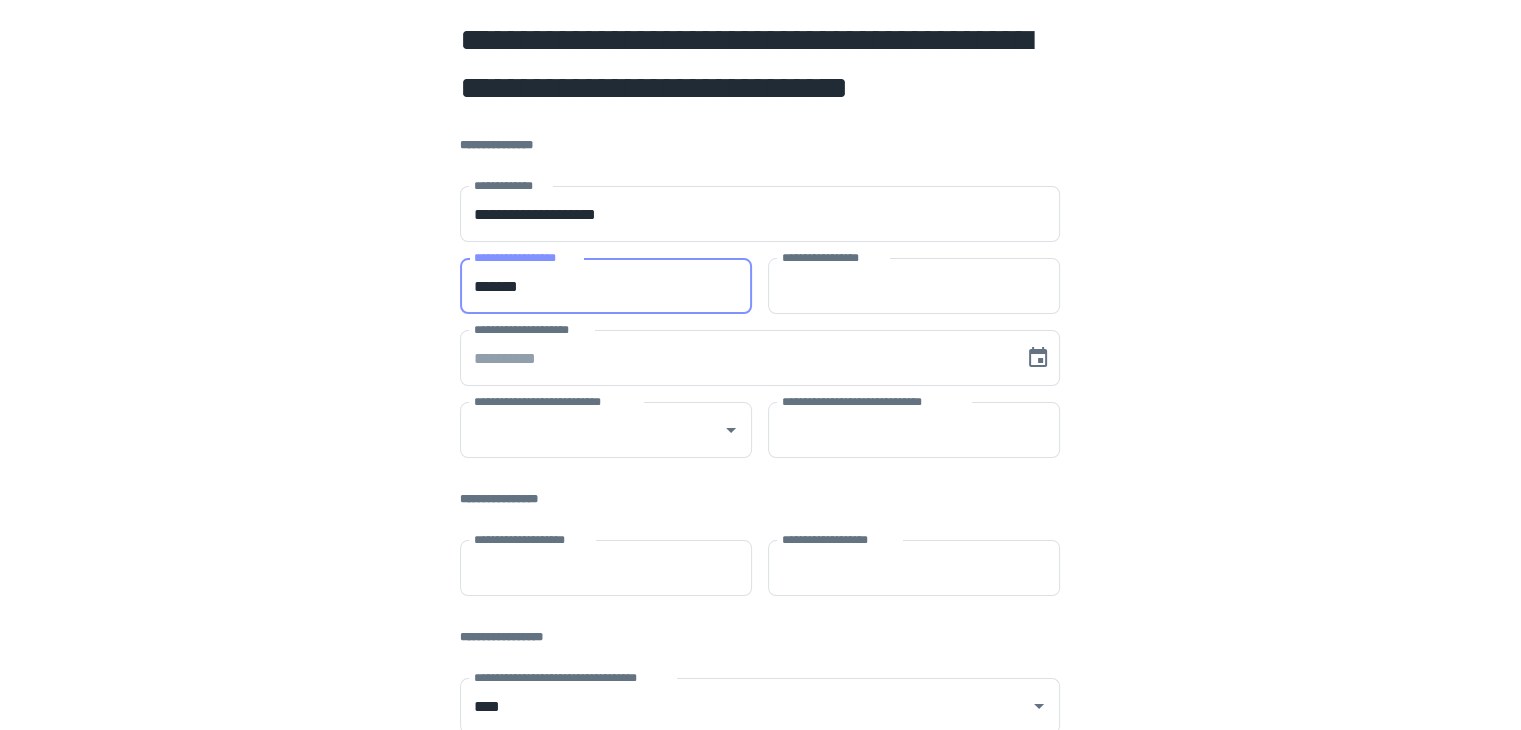 type on "*******" 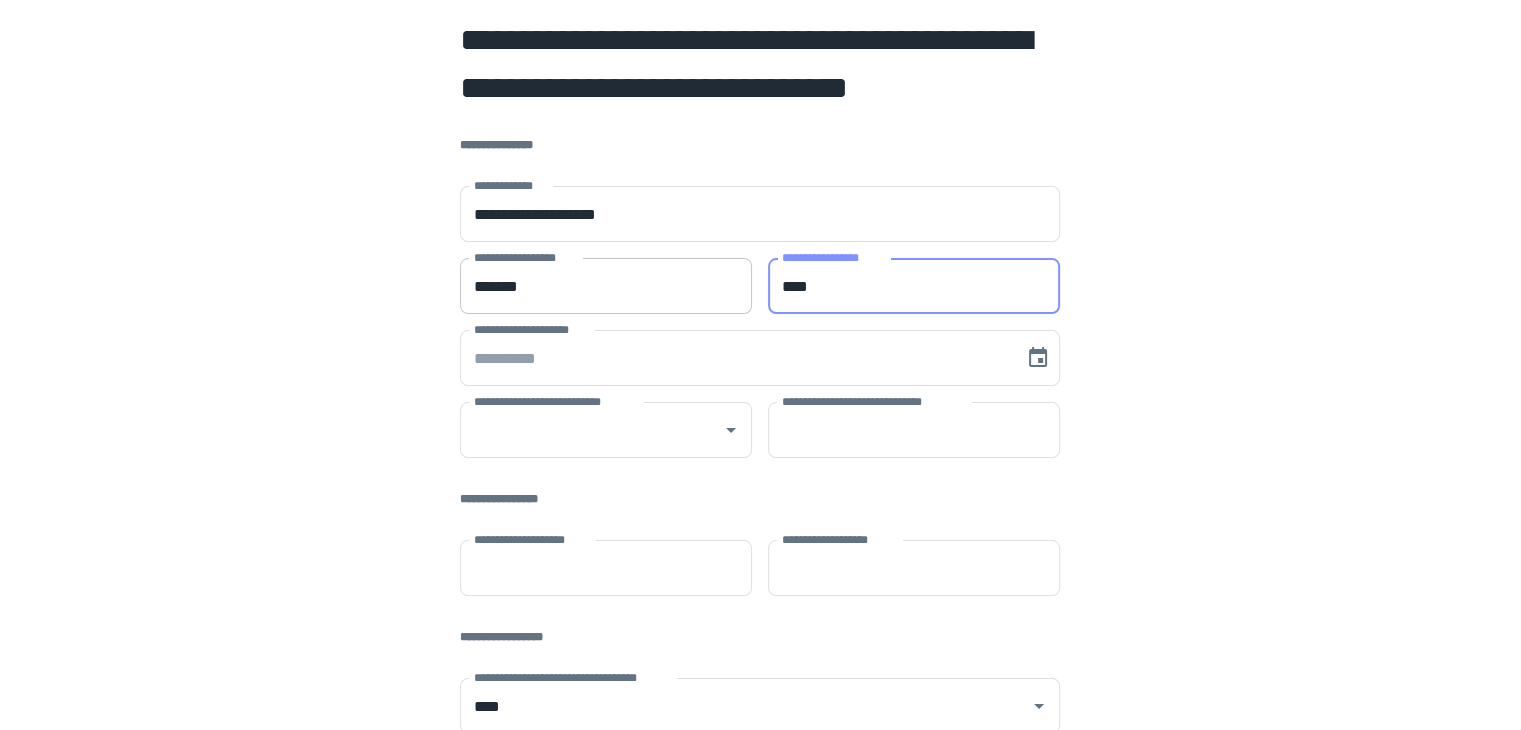 type on "****" 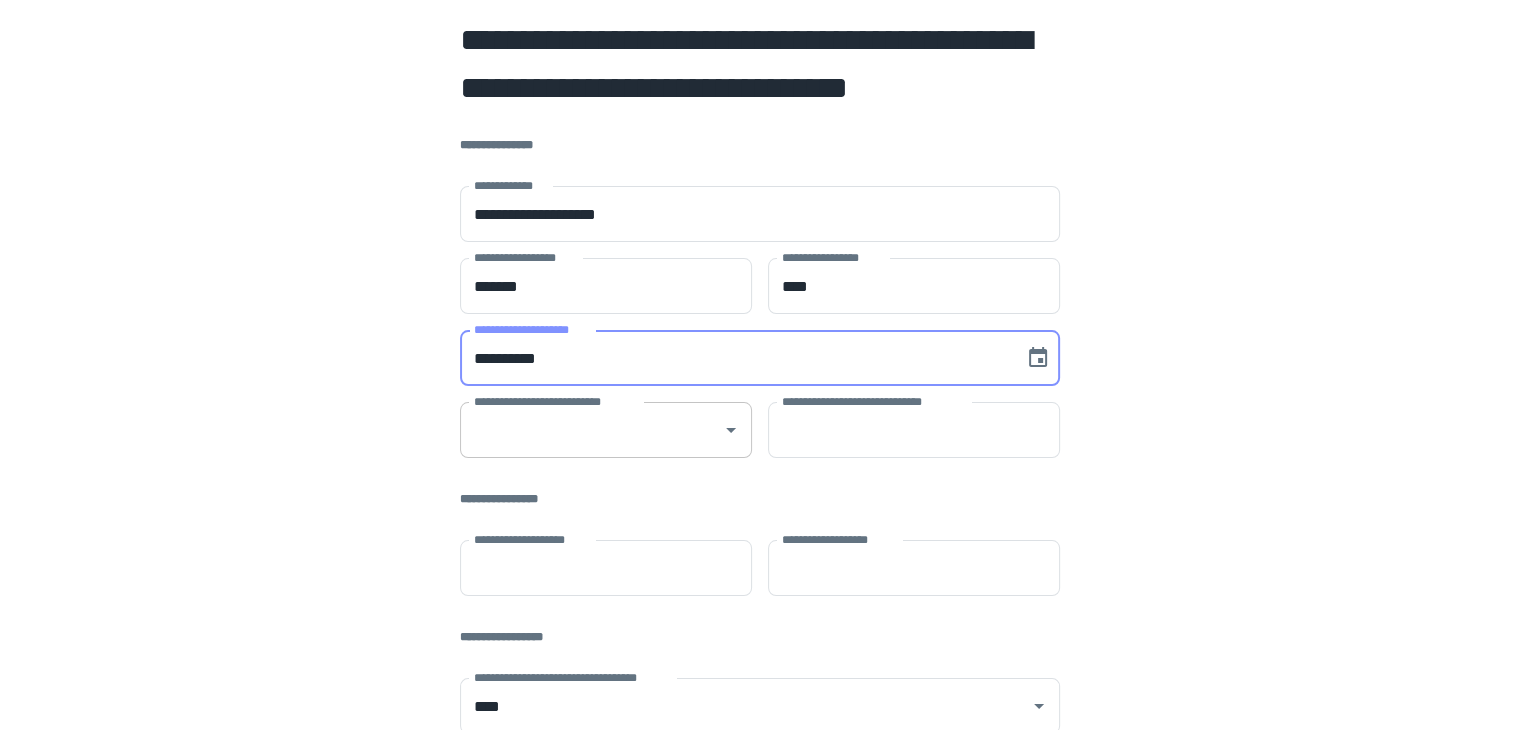 type on "**********" 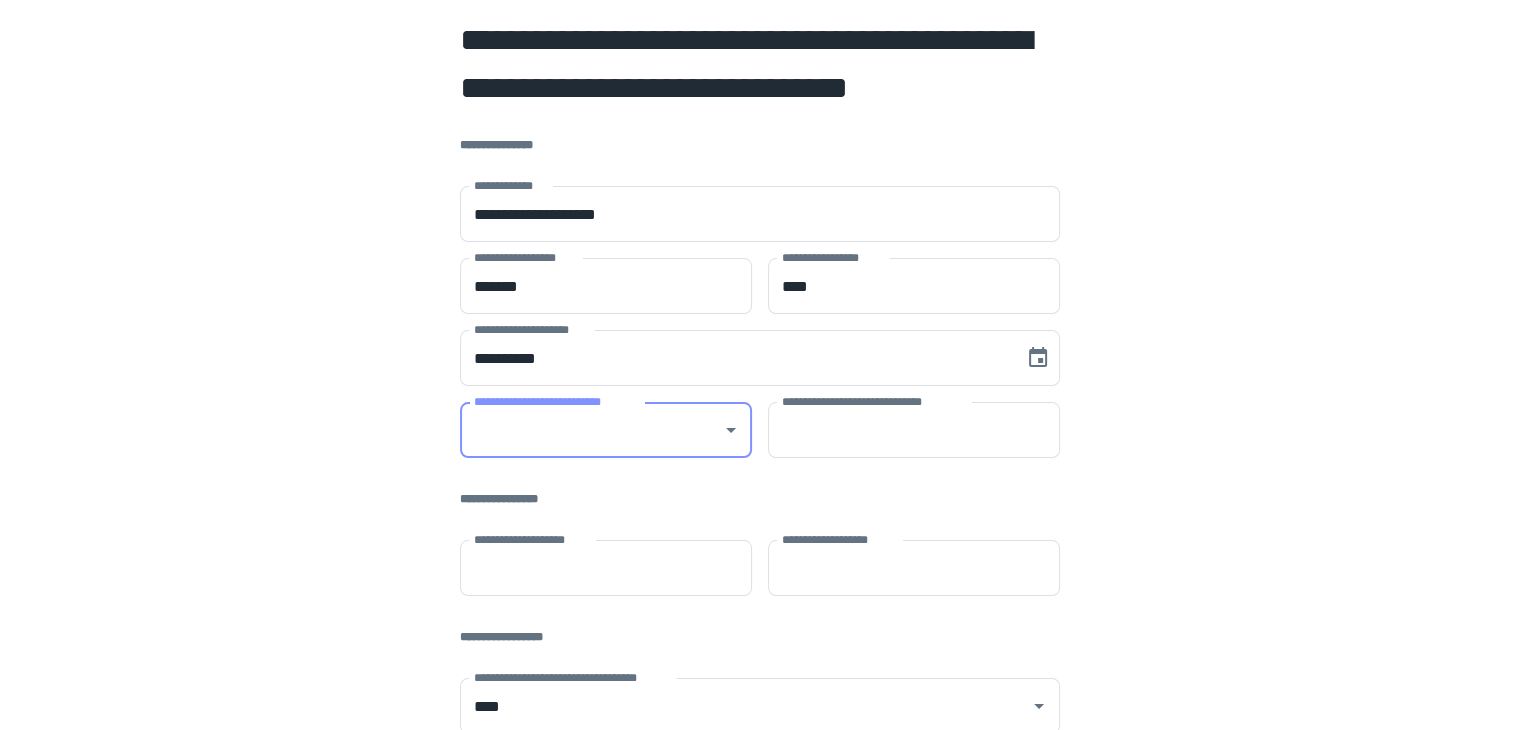 click on "**********" at bounding box center (591, 430) 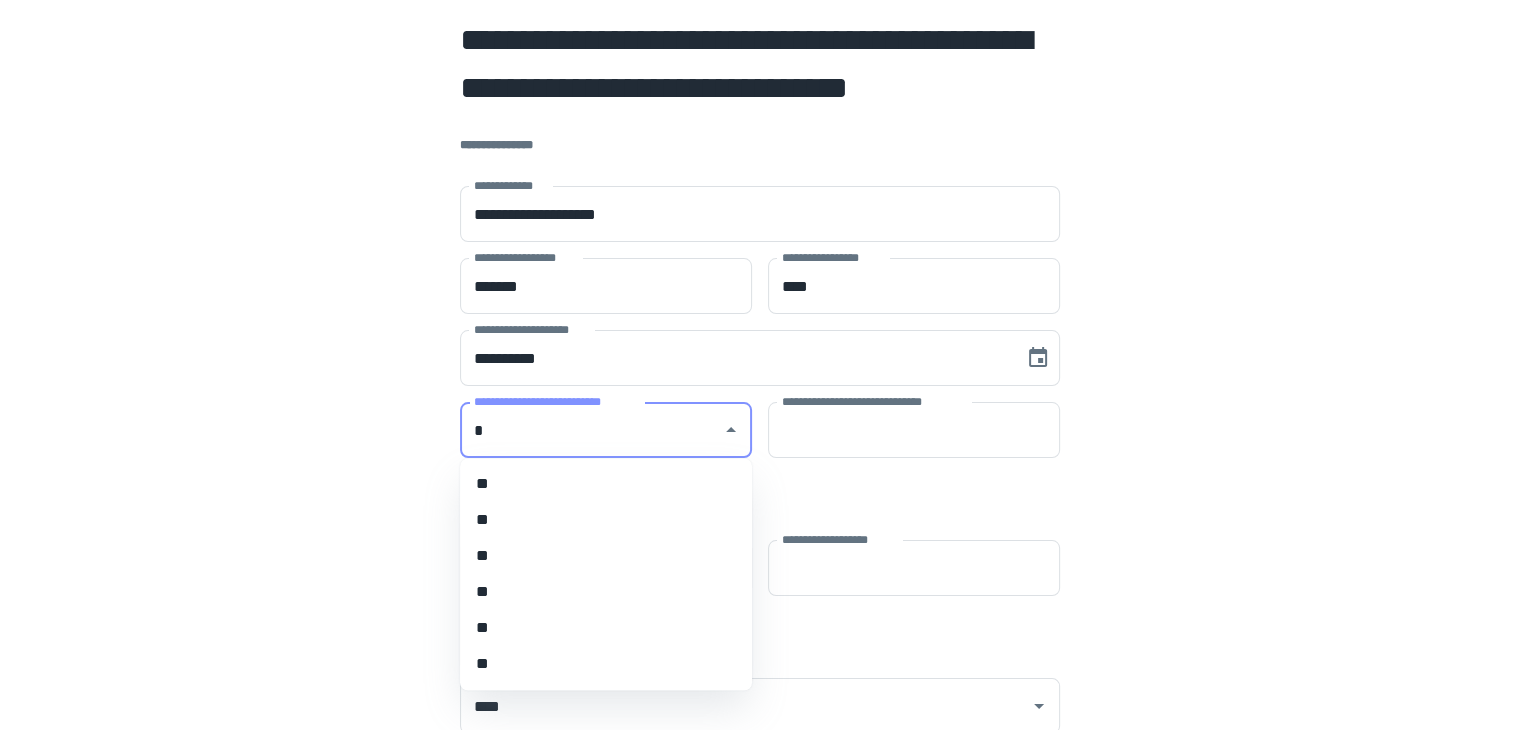 click on "**" at bounding box center [606, 556] 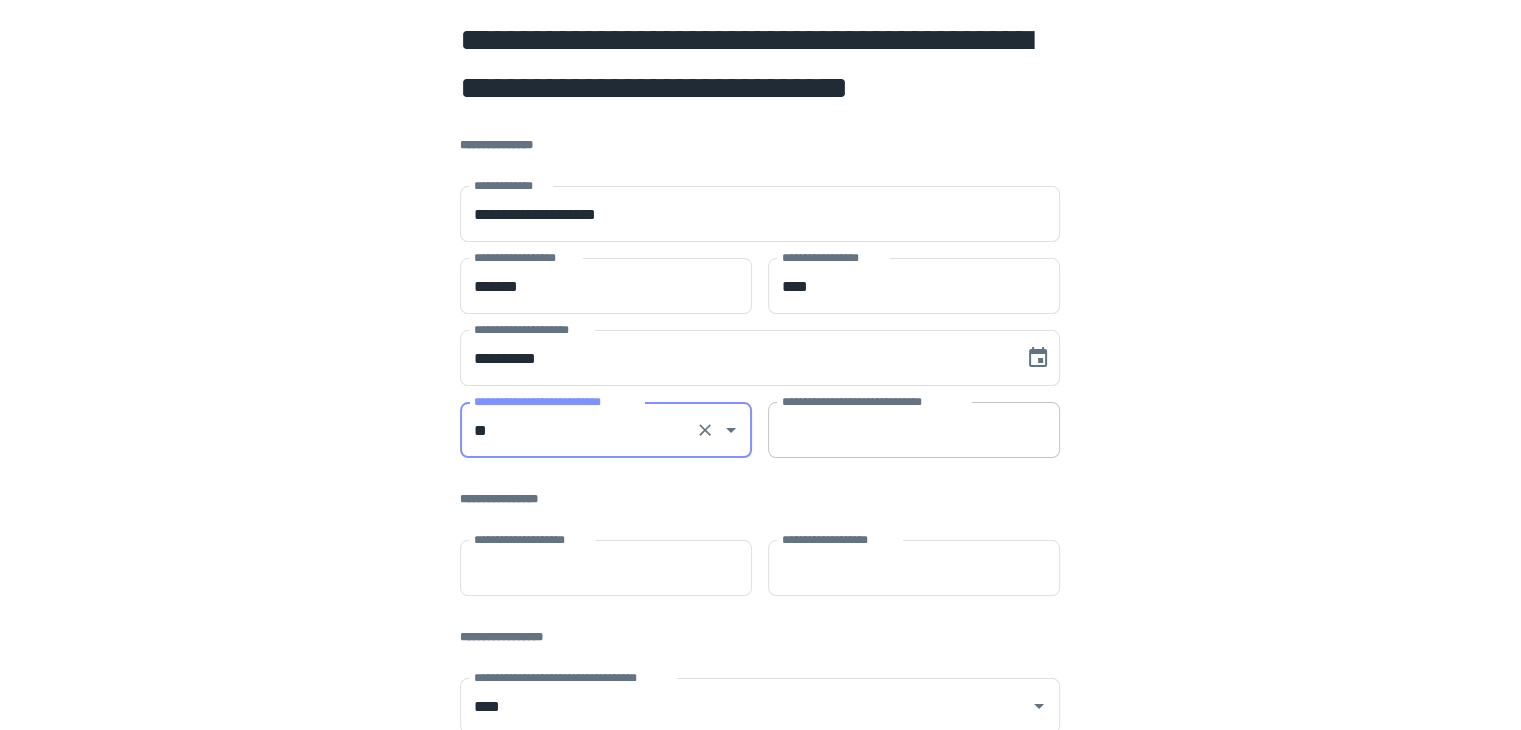 type on "**" 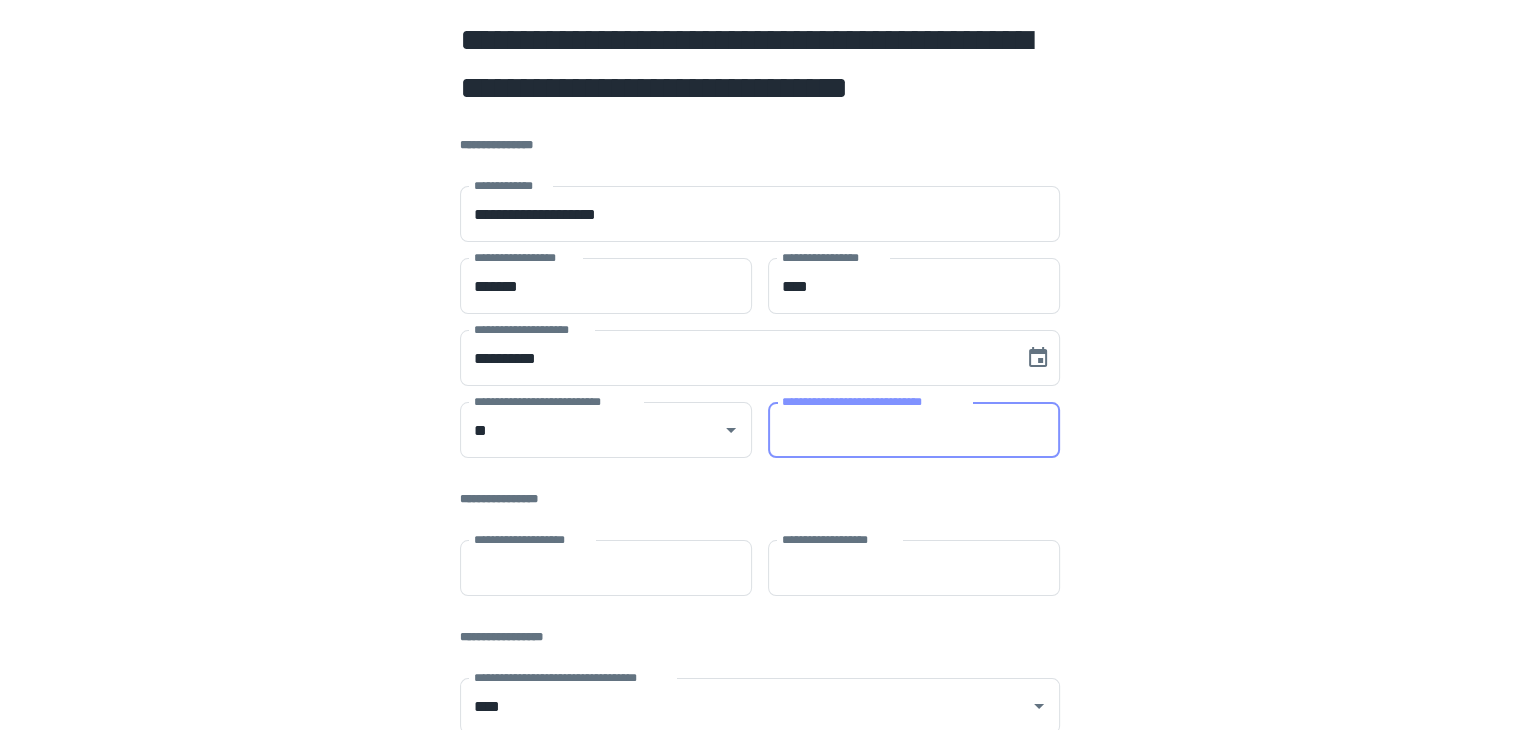 click on "**********" at bounding box center [914, 430] 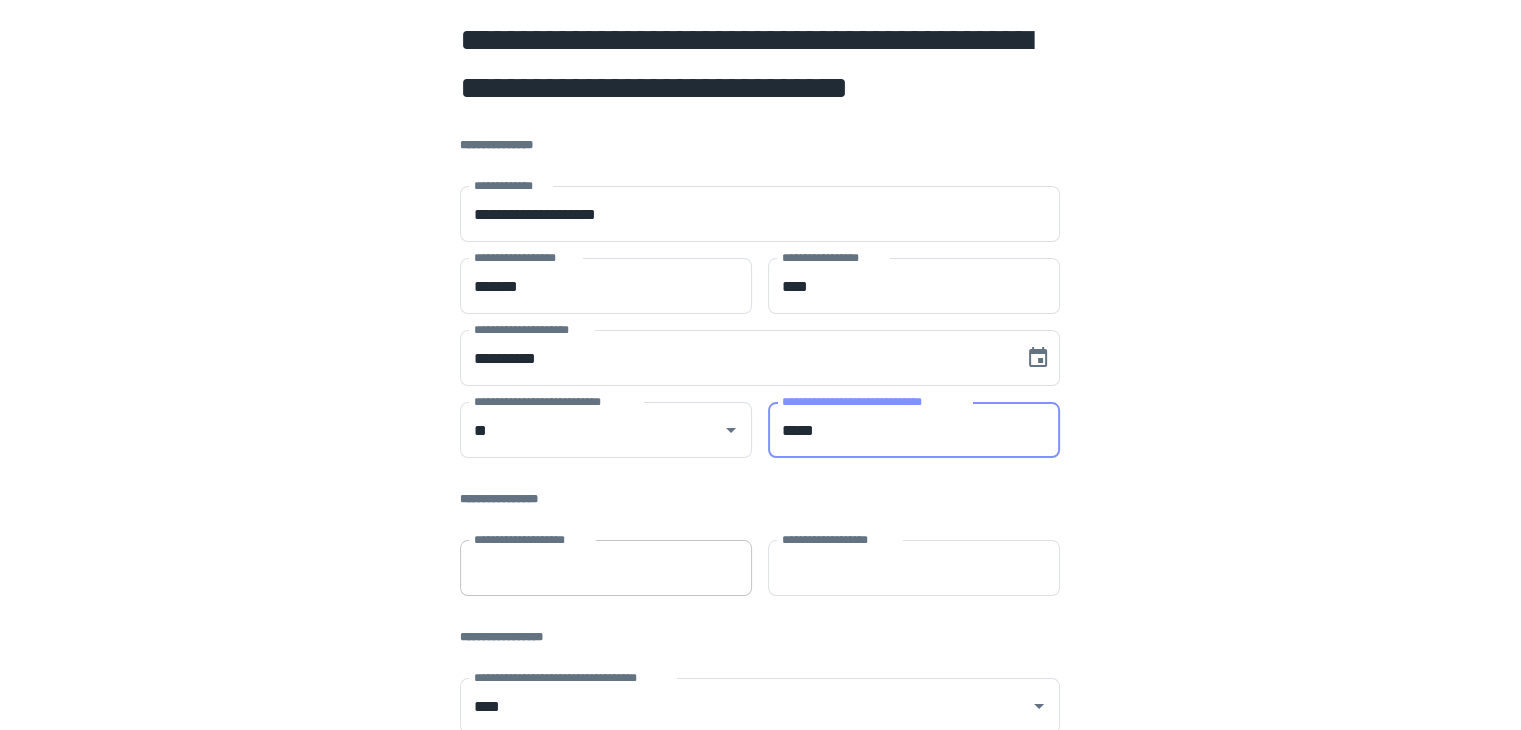 type on "*****" 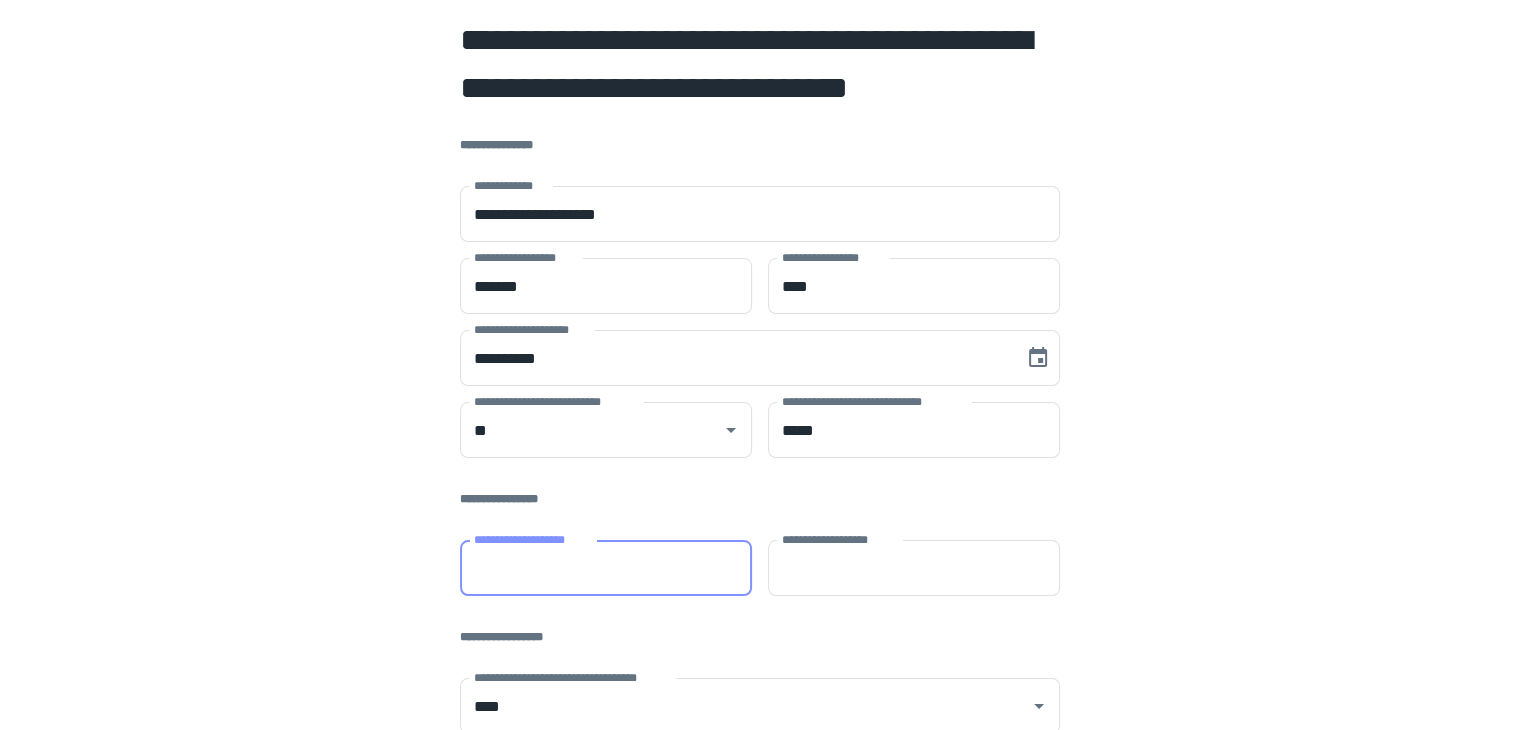click on "**********" at bounding box center [606, 568] 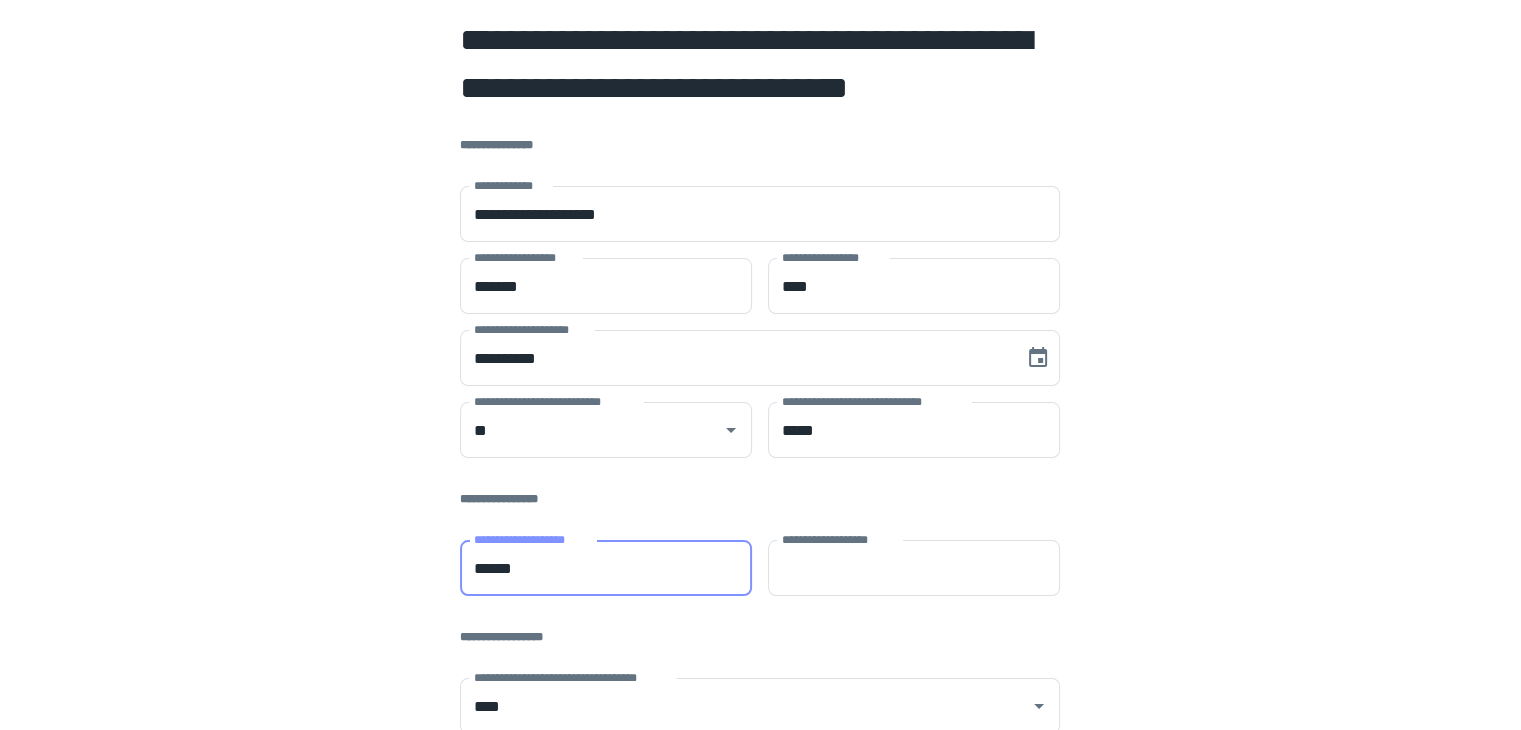 type on "******" 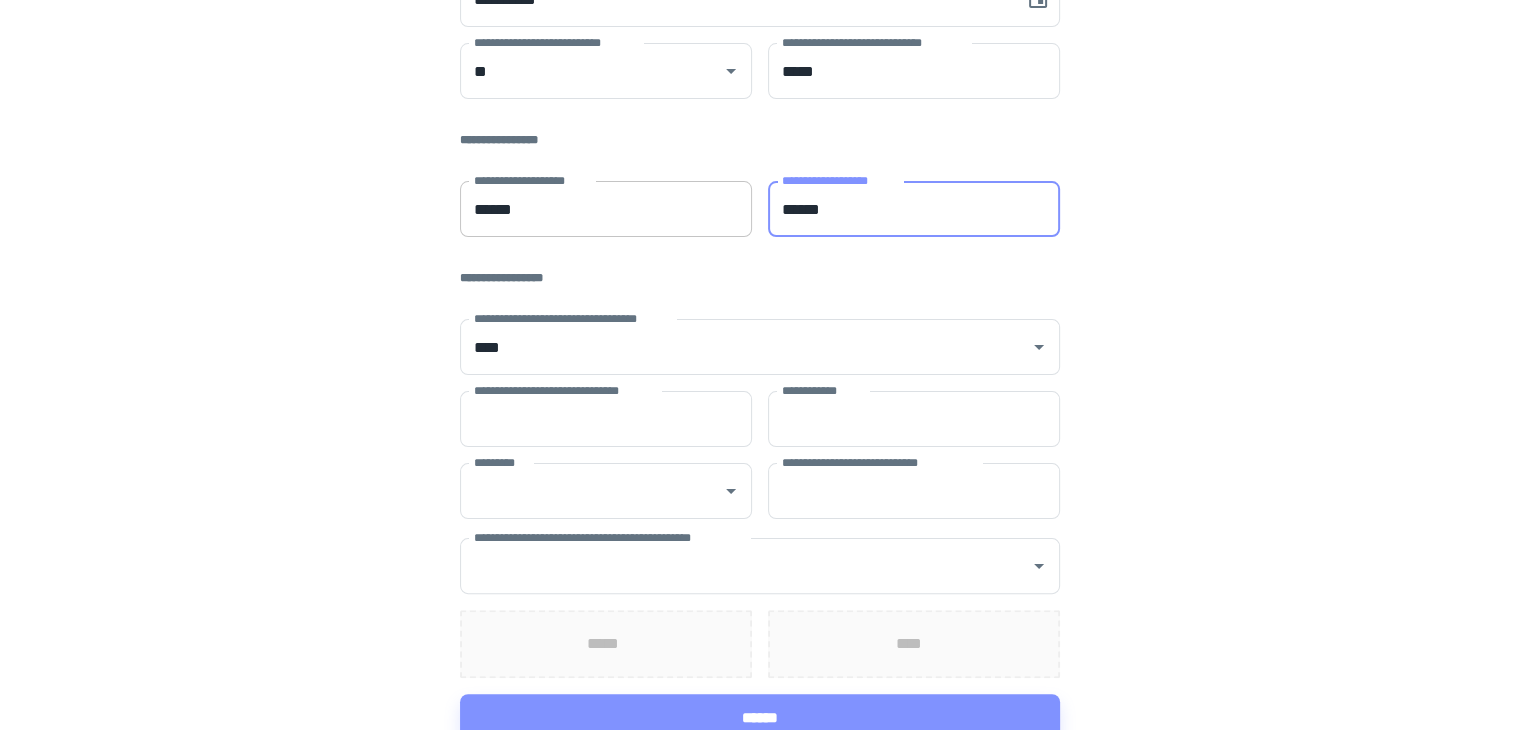 scroll, scrollTop: 360, scrollLeft: 0, axis: vertical 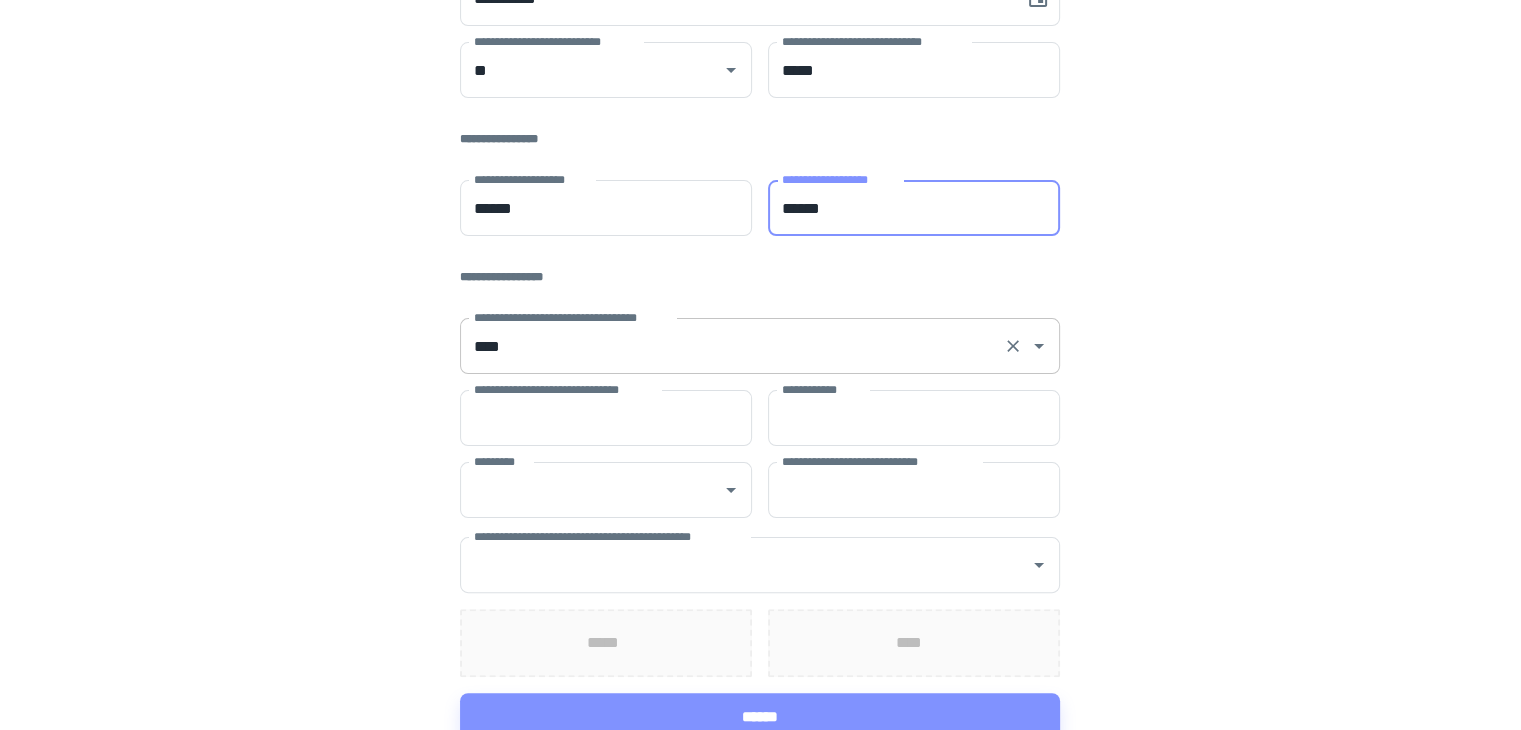 type on "******" 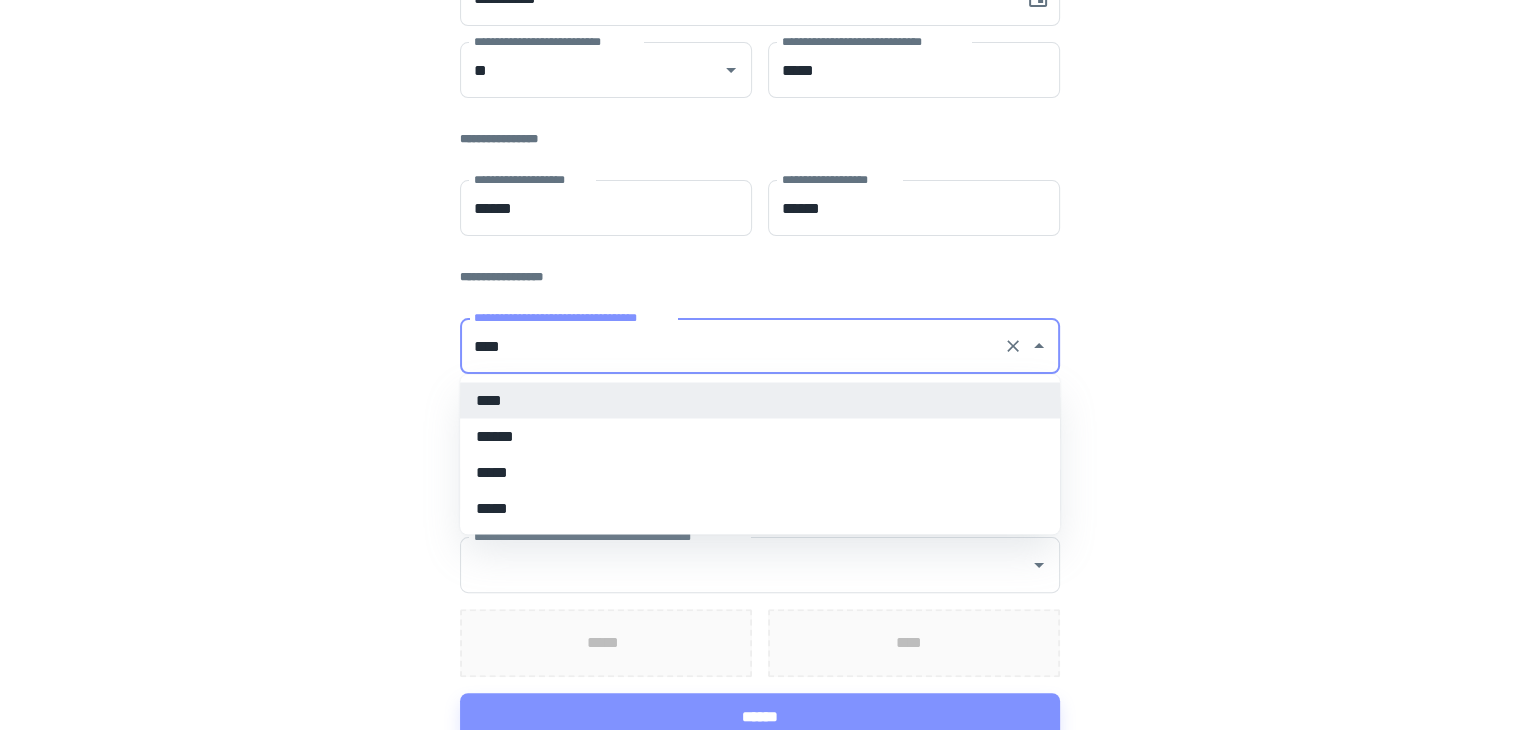 click on "****" at bounding box center [732, 346] 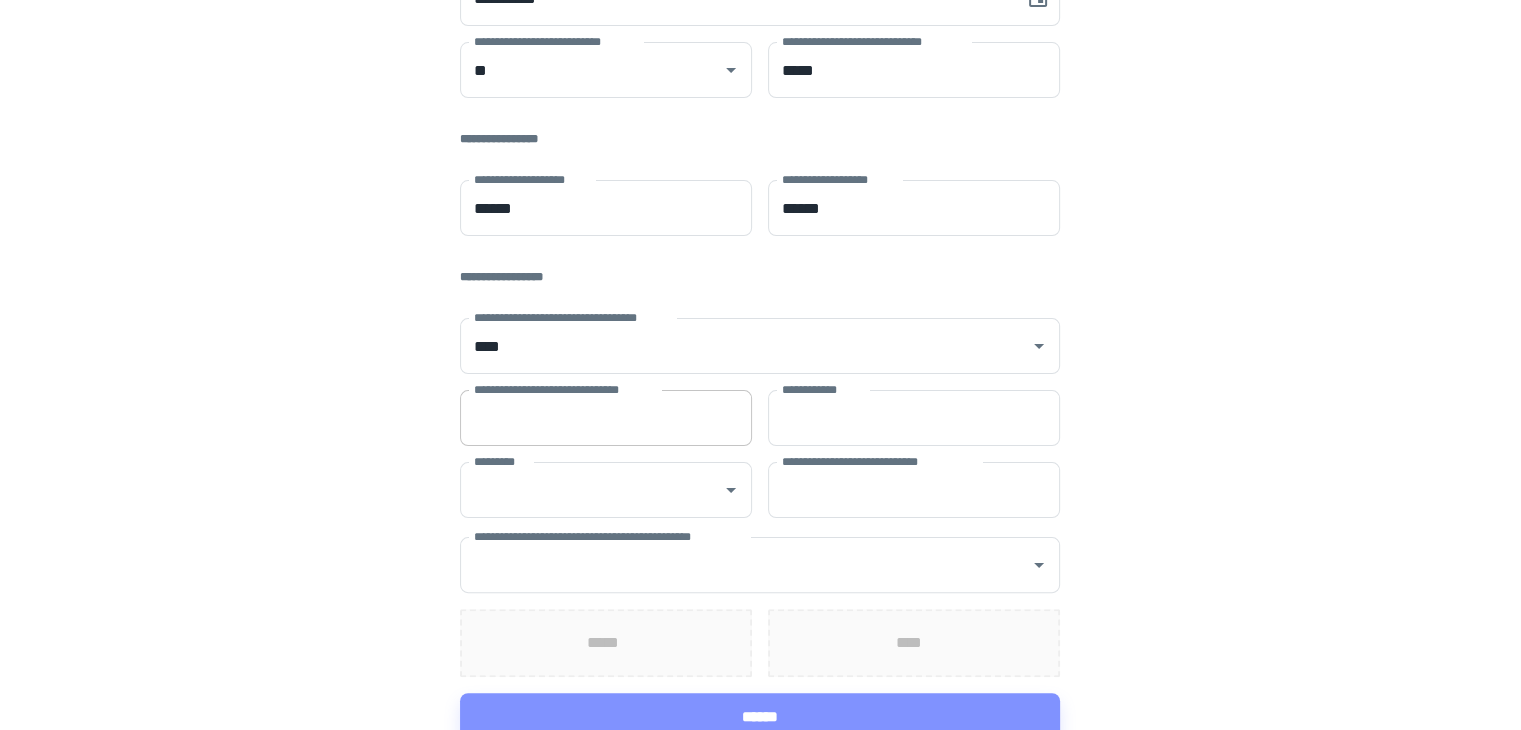 click on "**********" at bounding box center [606, 418] 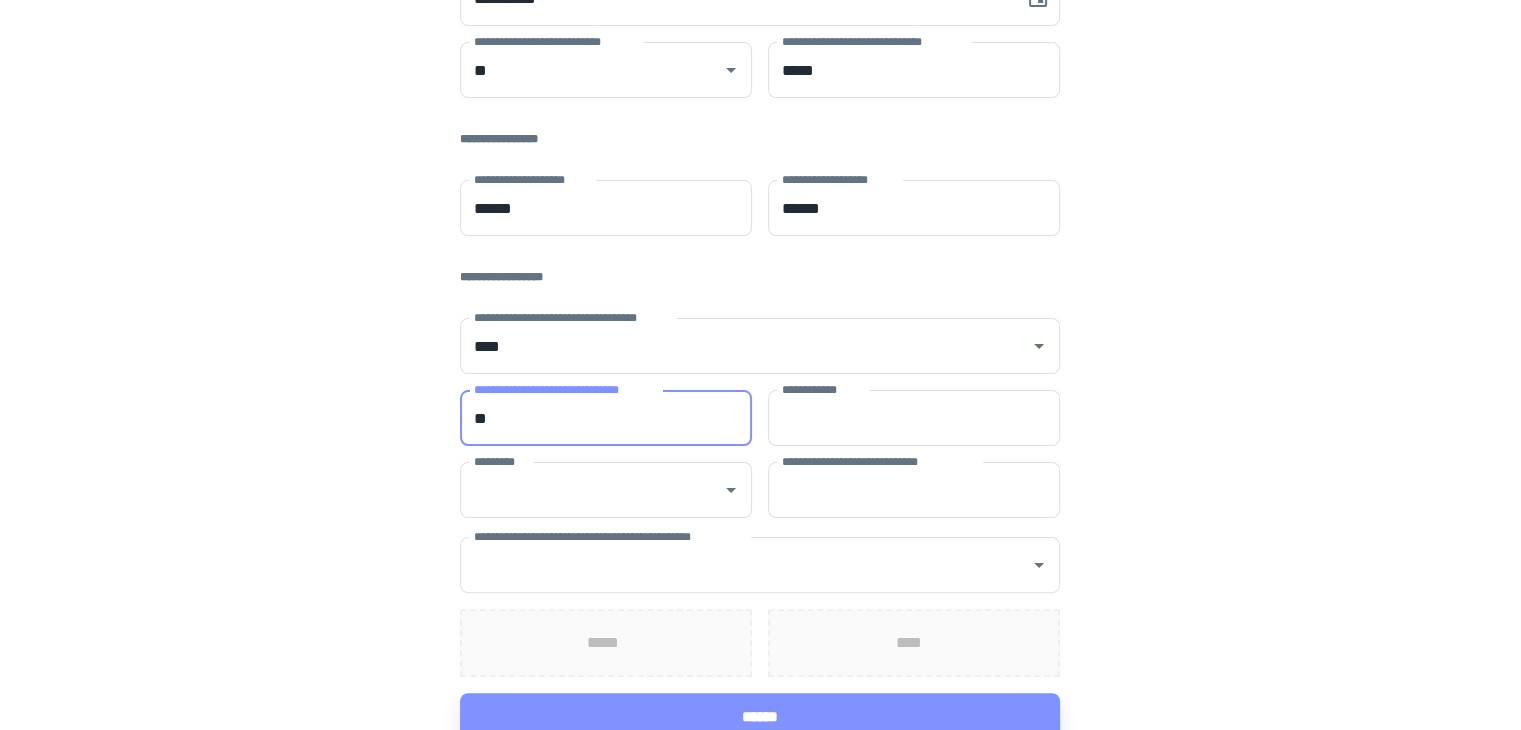 type on "*" 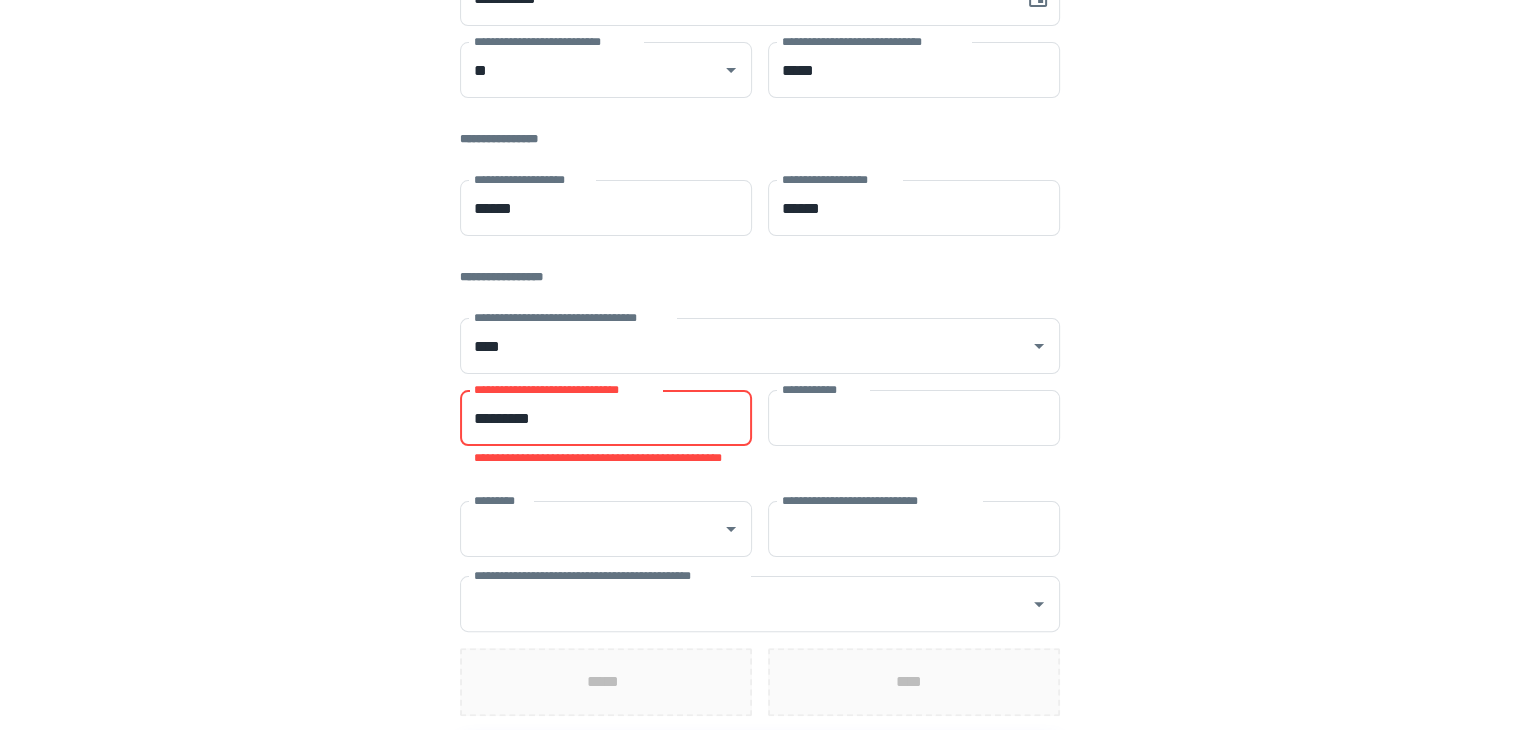 click on "*********" at bounding box center (606, 418) 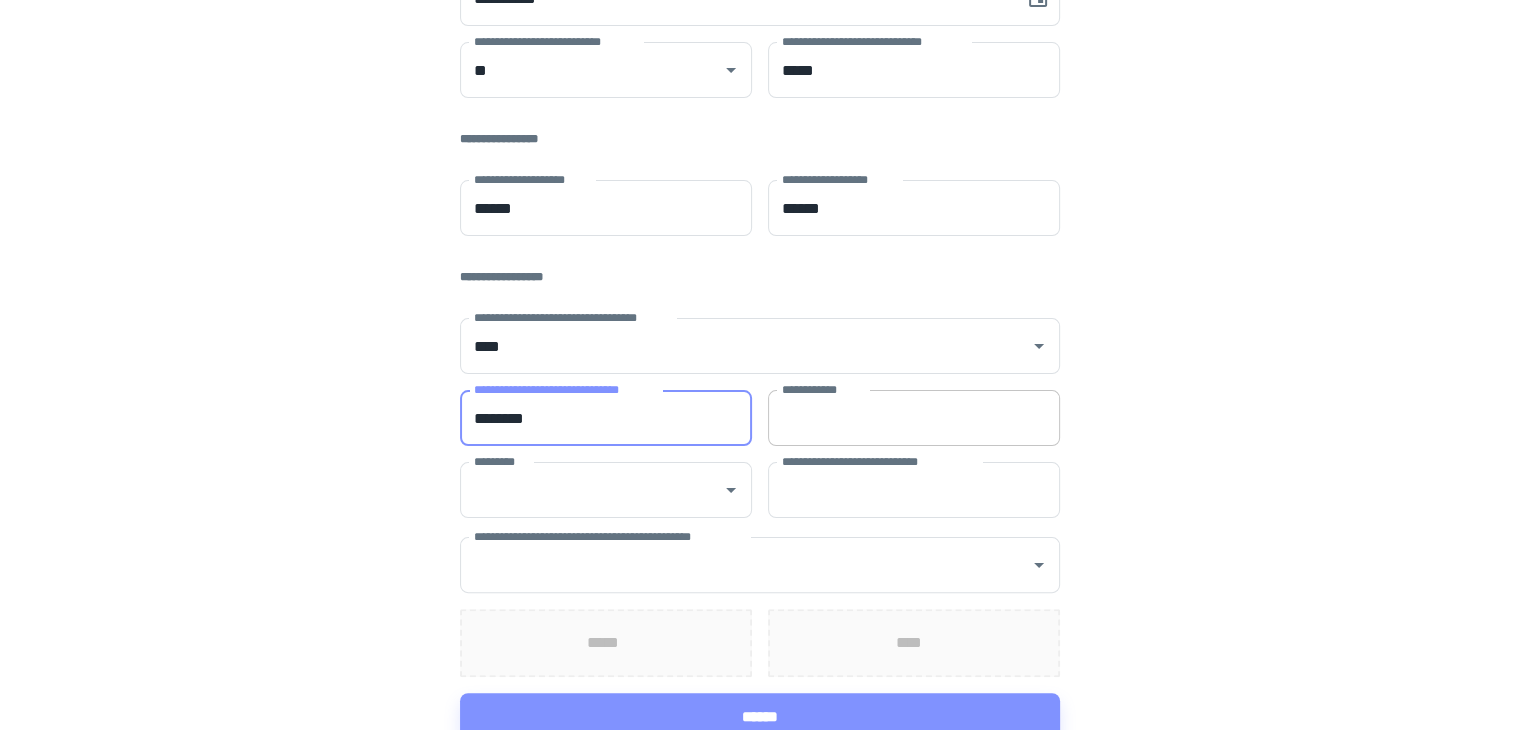 type on "********" 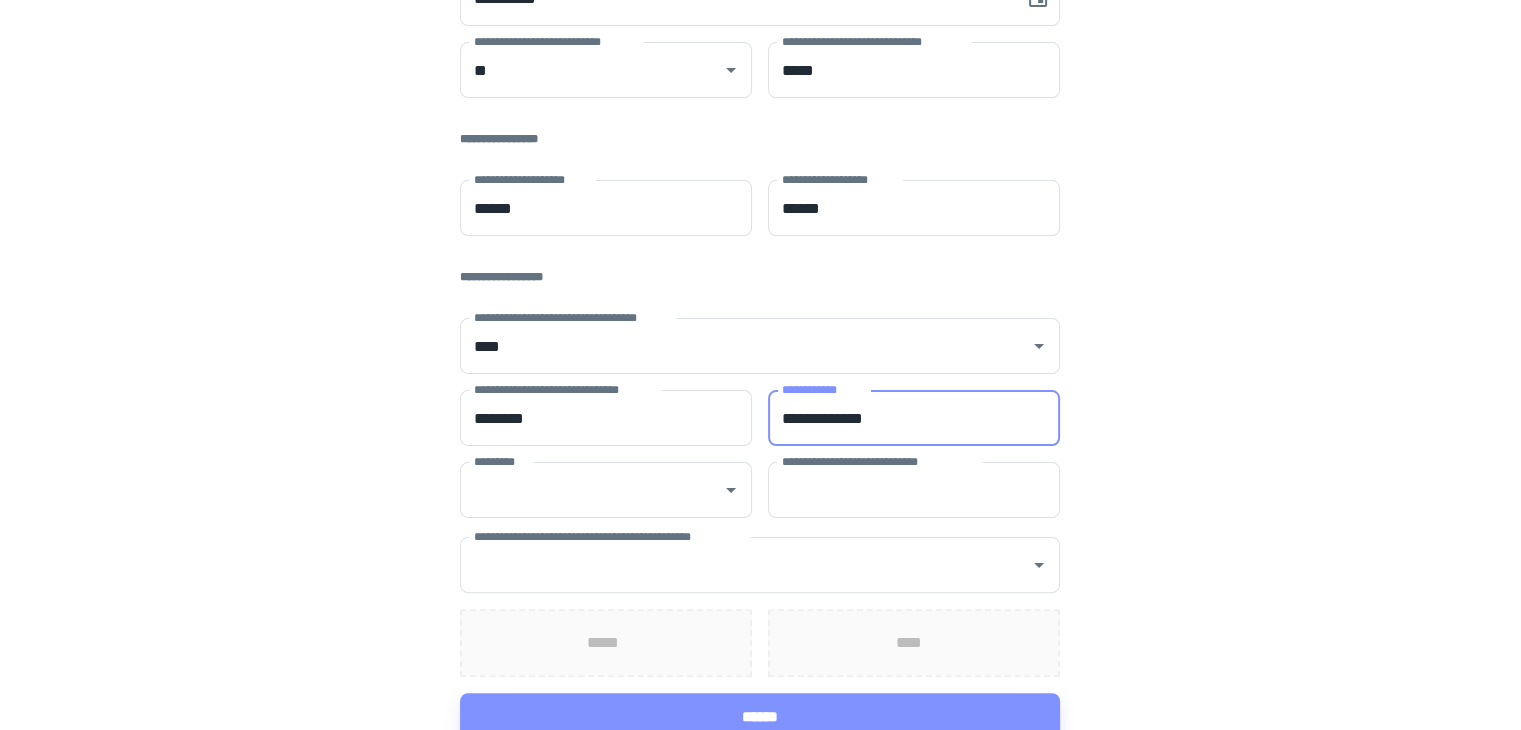 type on "**********" 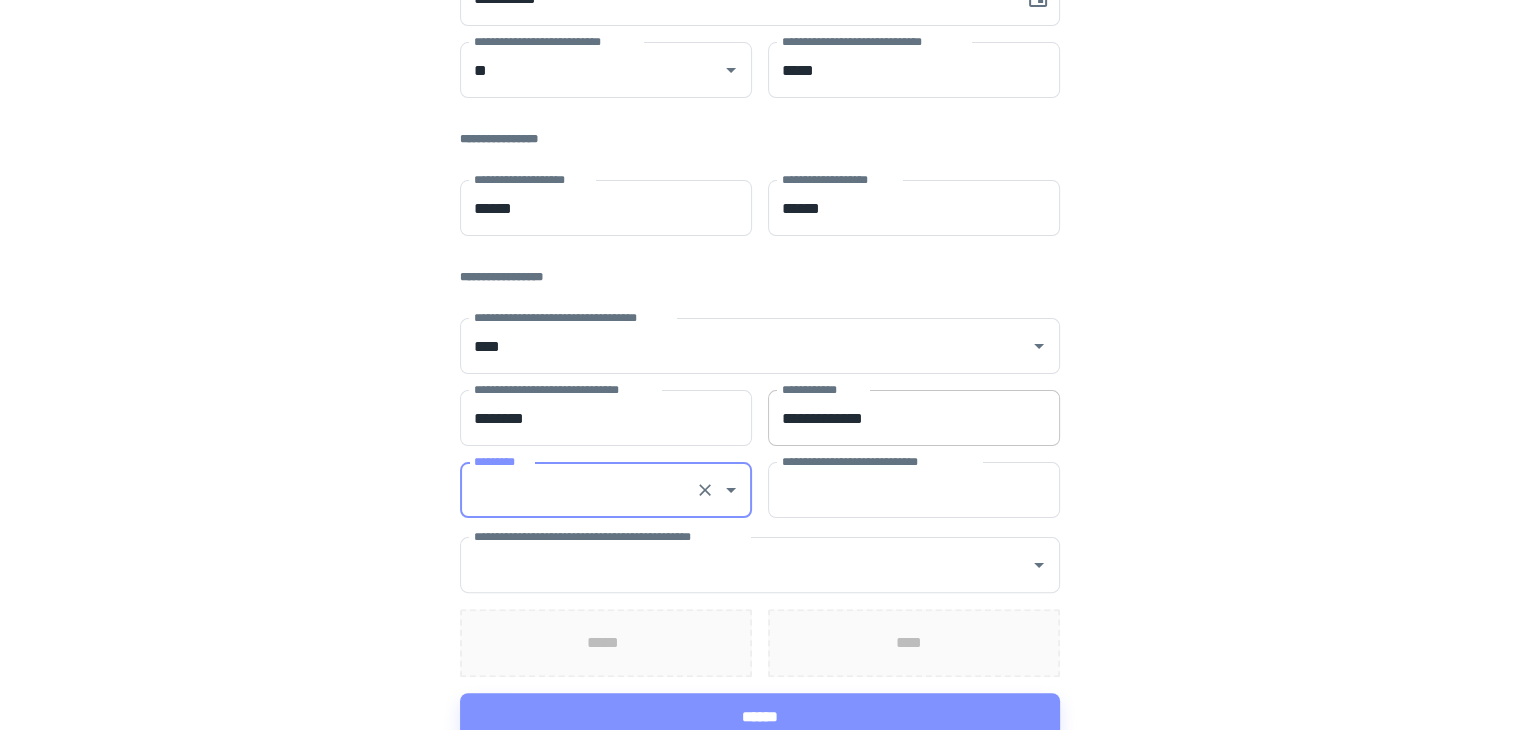 type on "*" 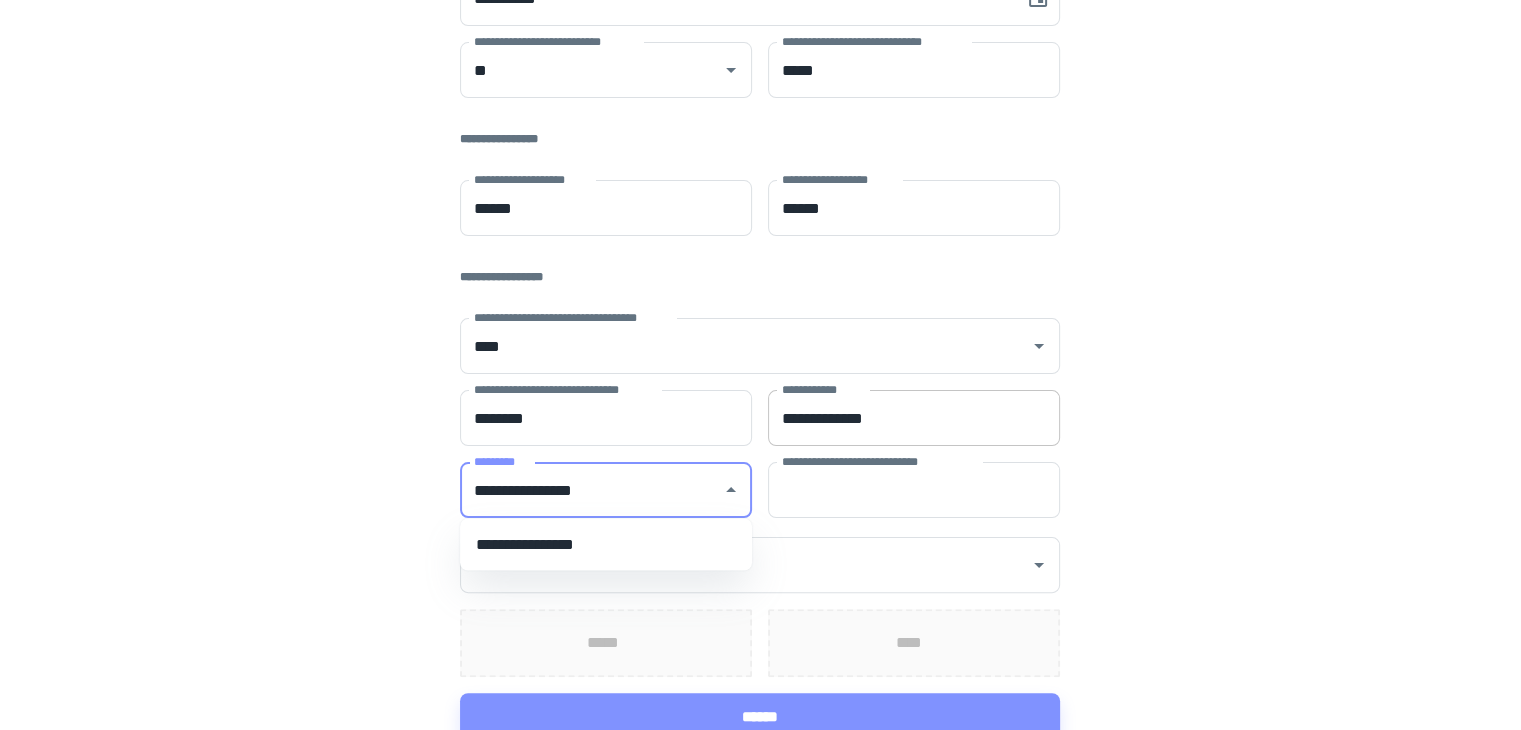 type on "**********" 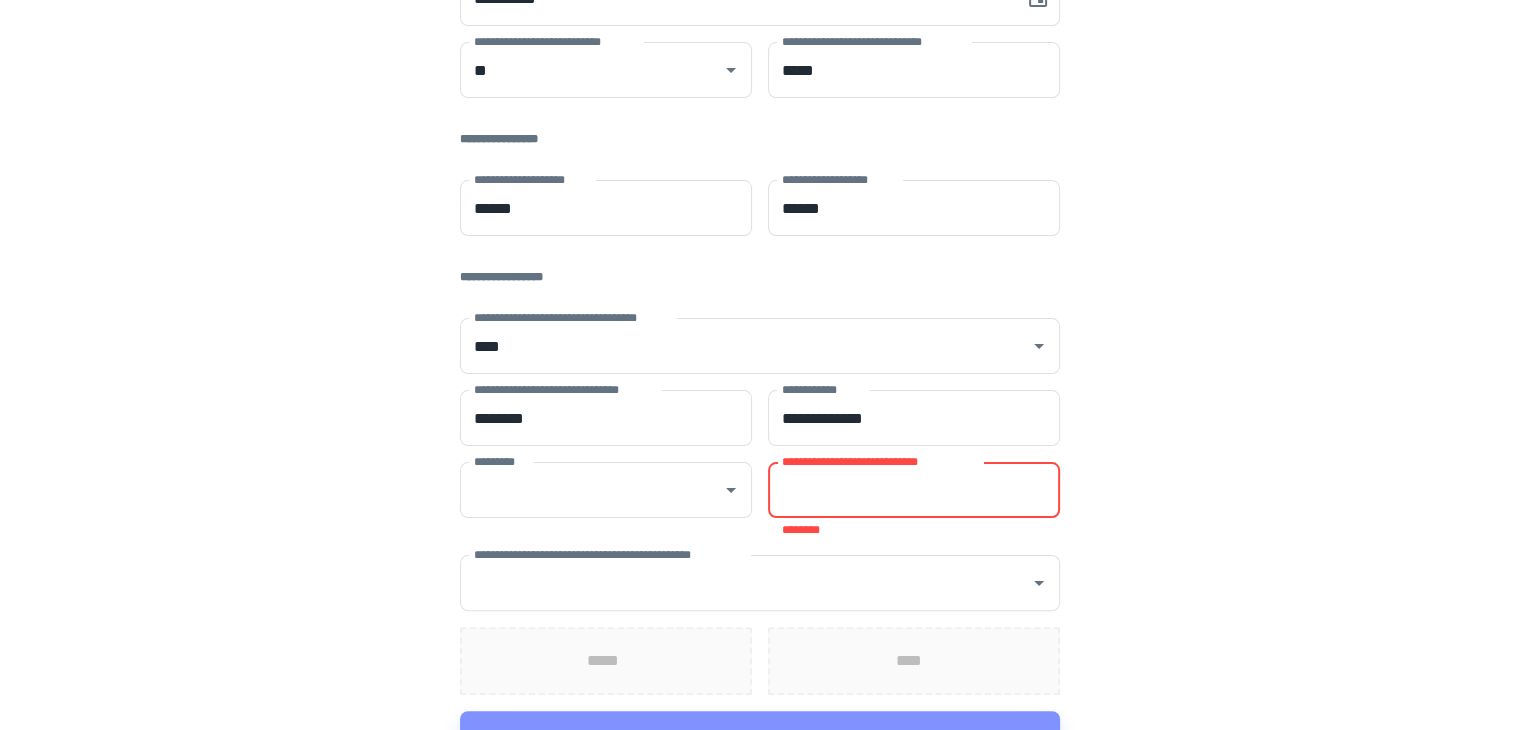 paste on "**********" 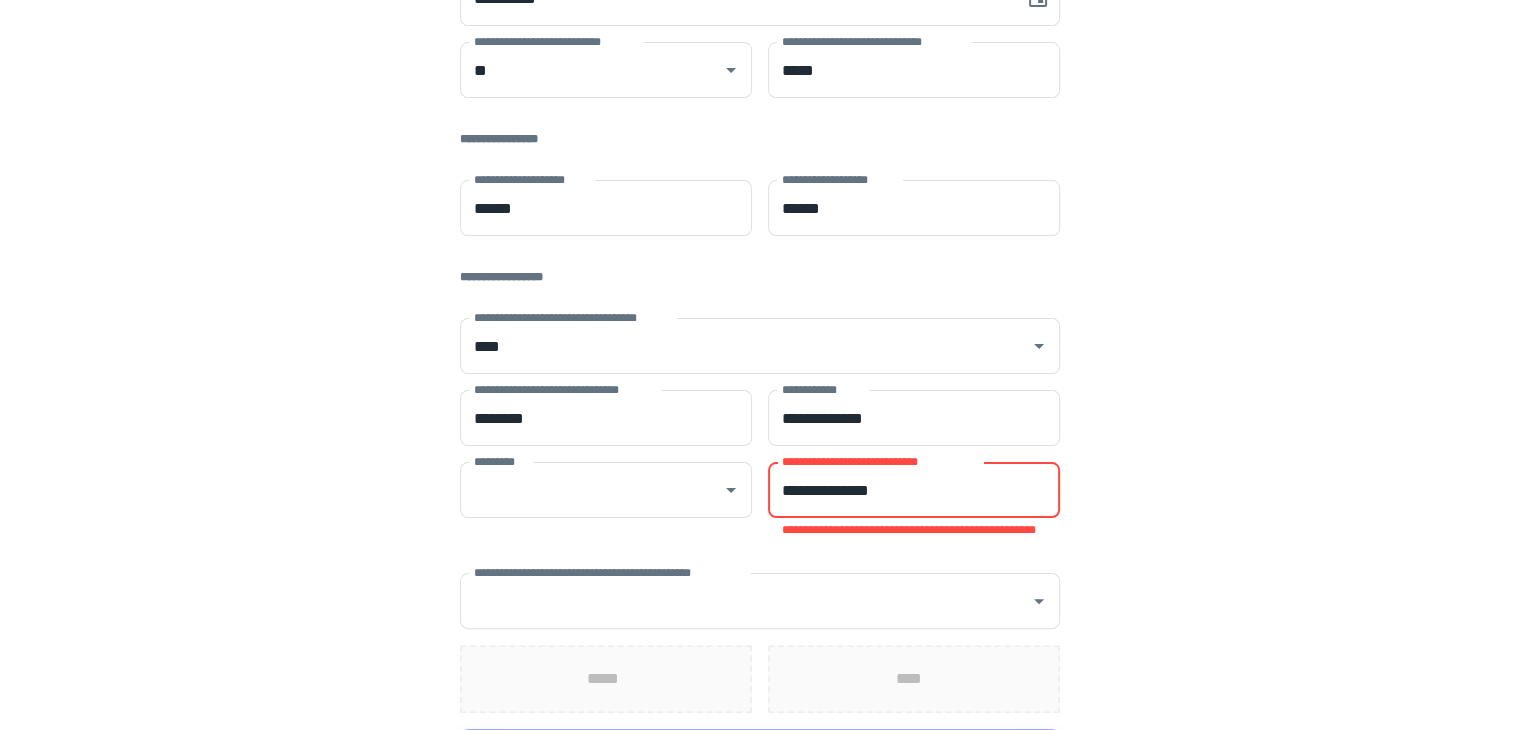 click on "**********" at bounding box center (914, 490) 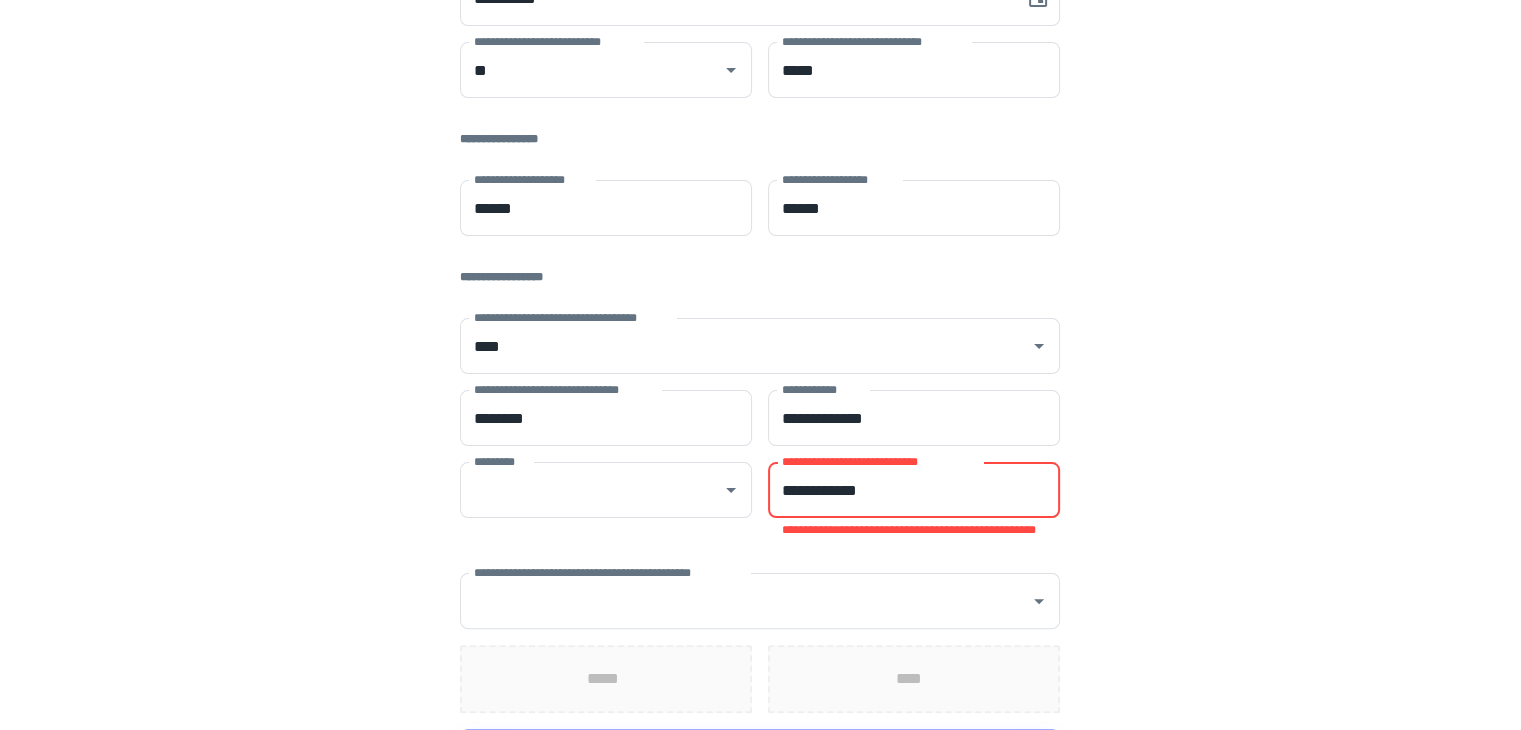 click on "**********" at bounding box center [914, 490] 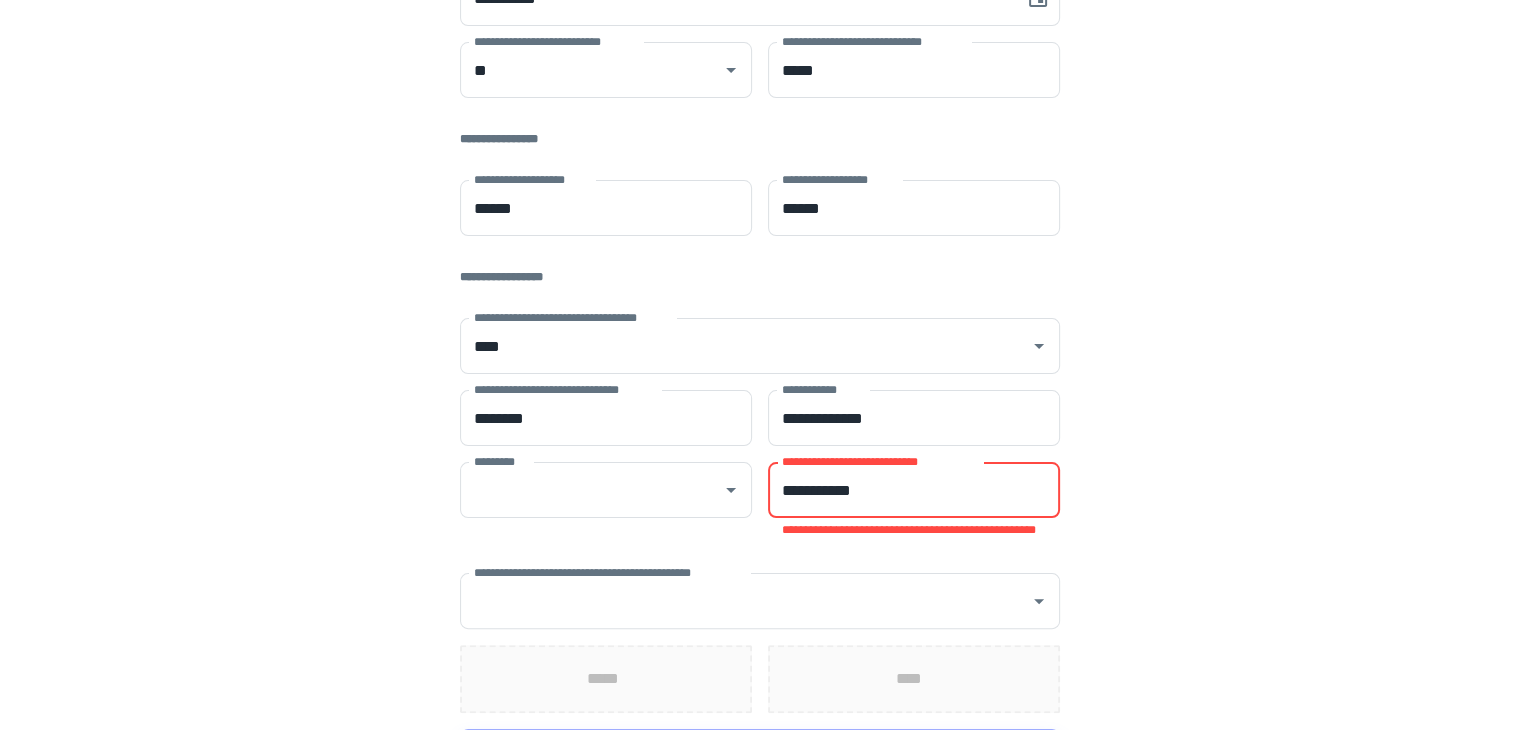click on "**********" at bounding box center (914, 490) 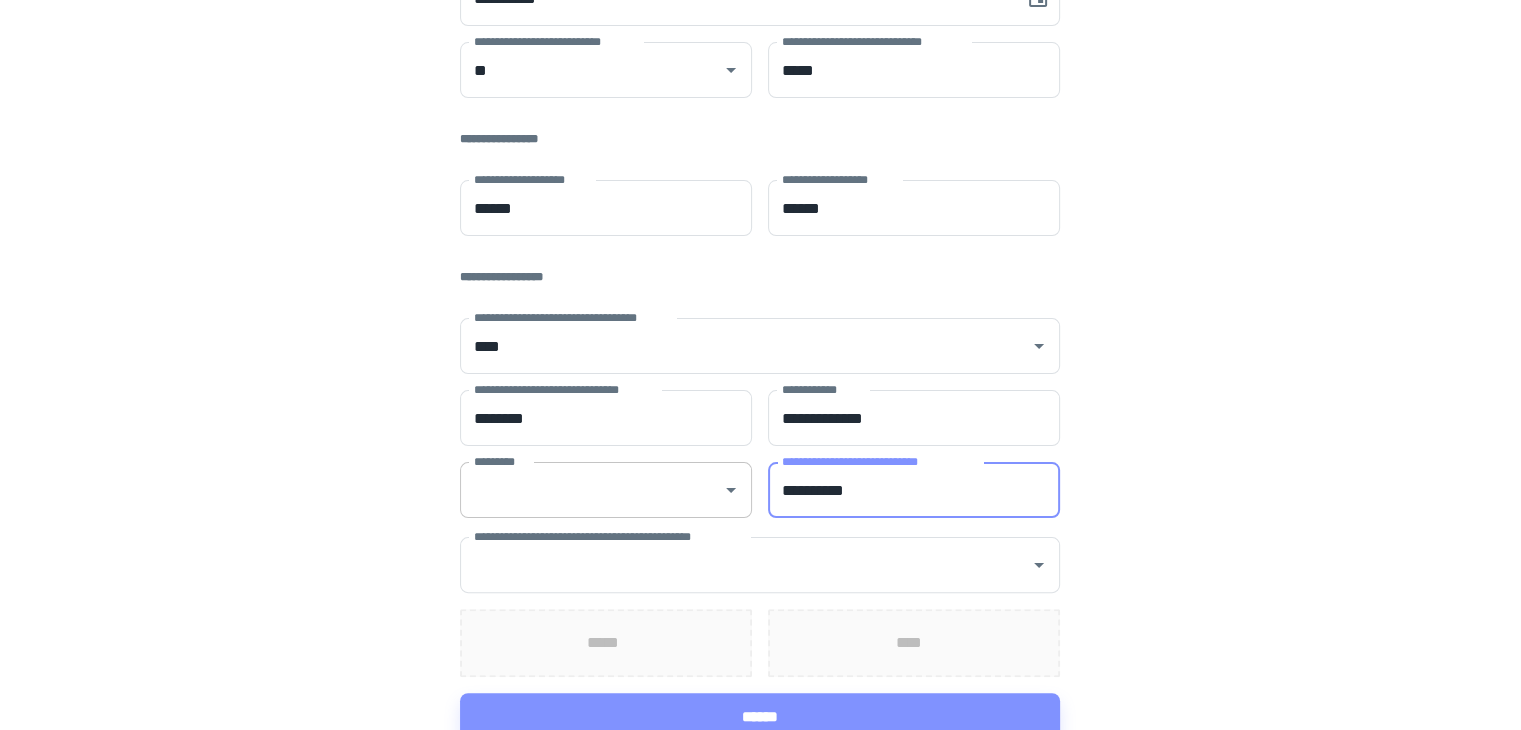 type on "**********" 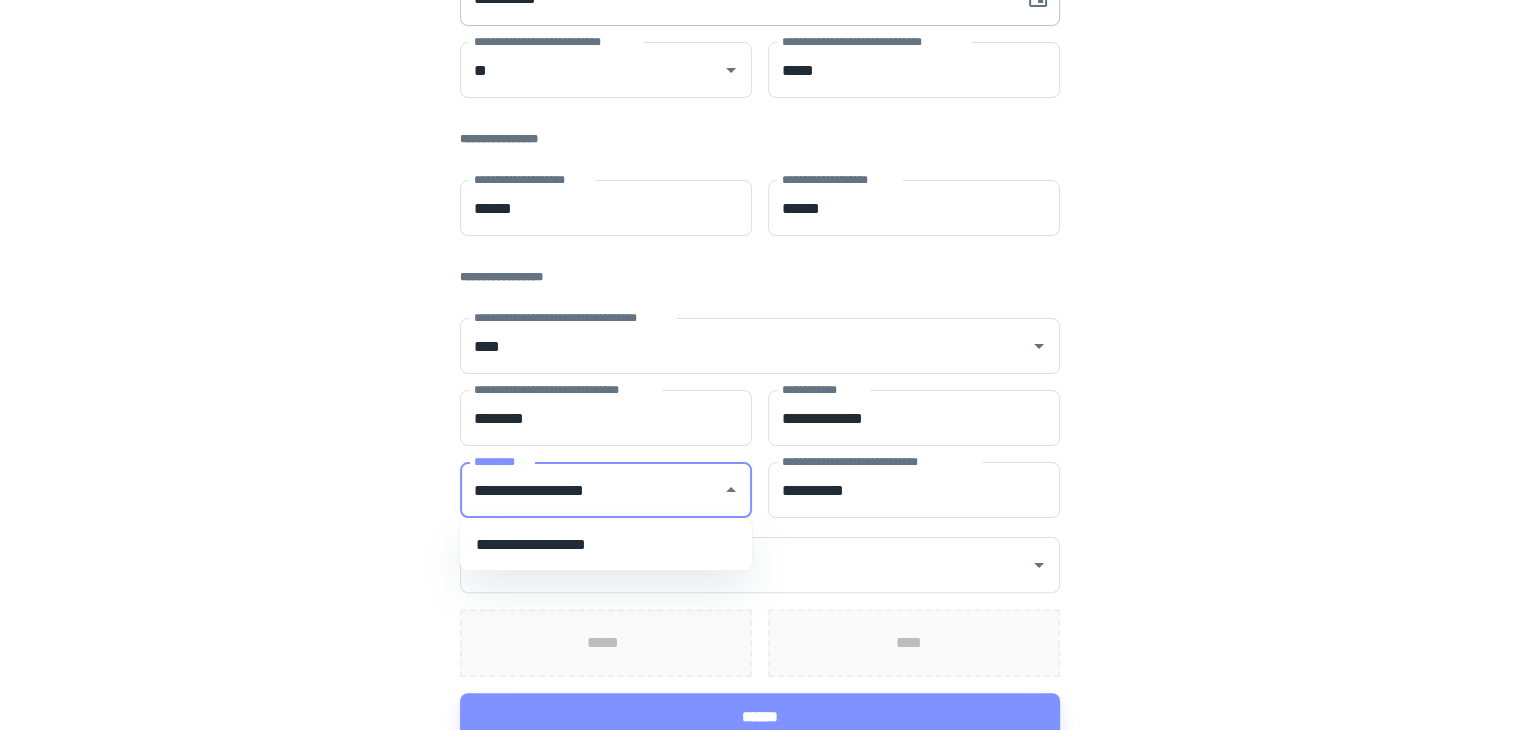type on "**********" 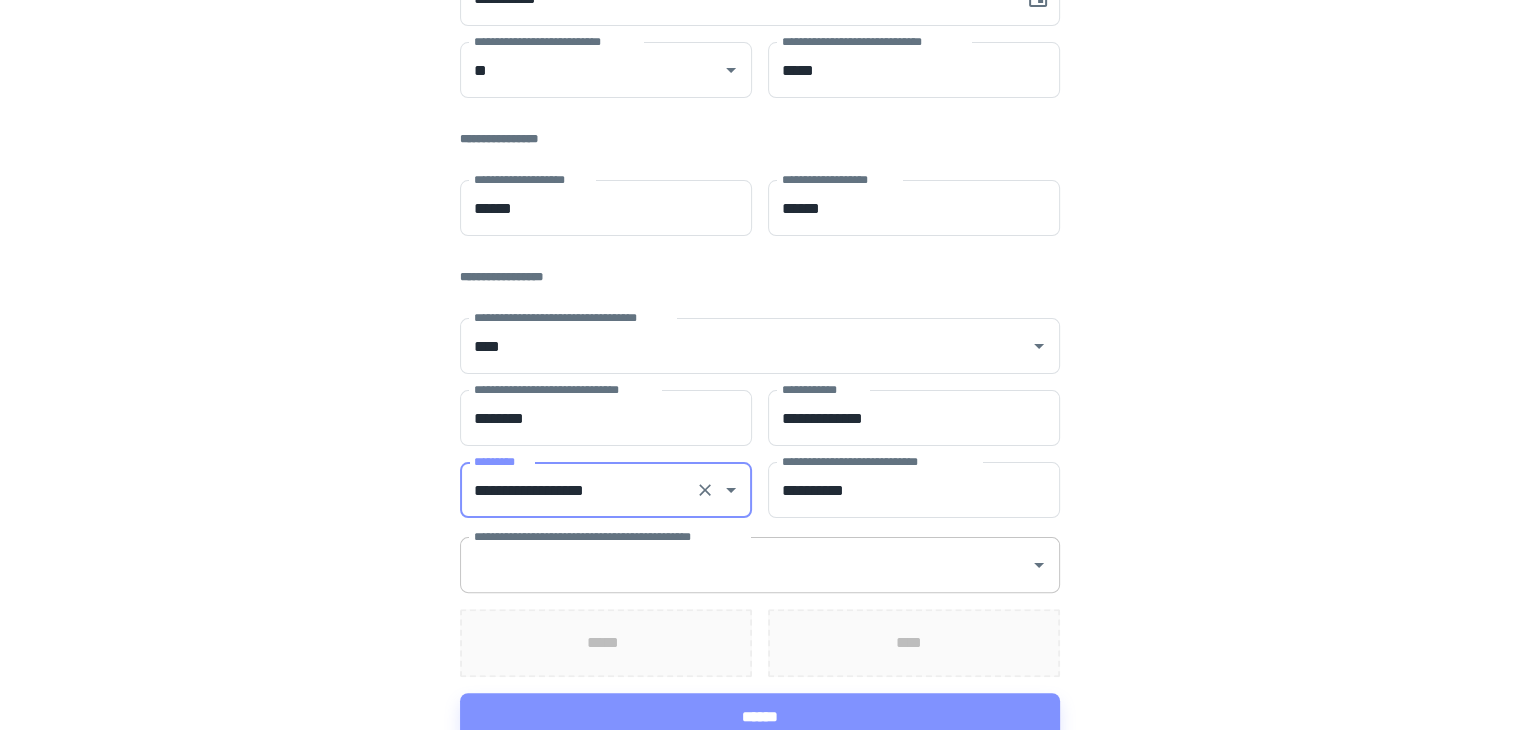 type on "**********" 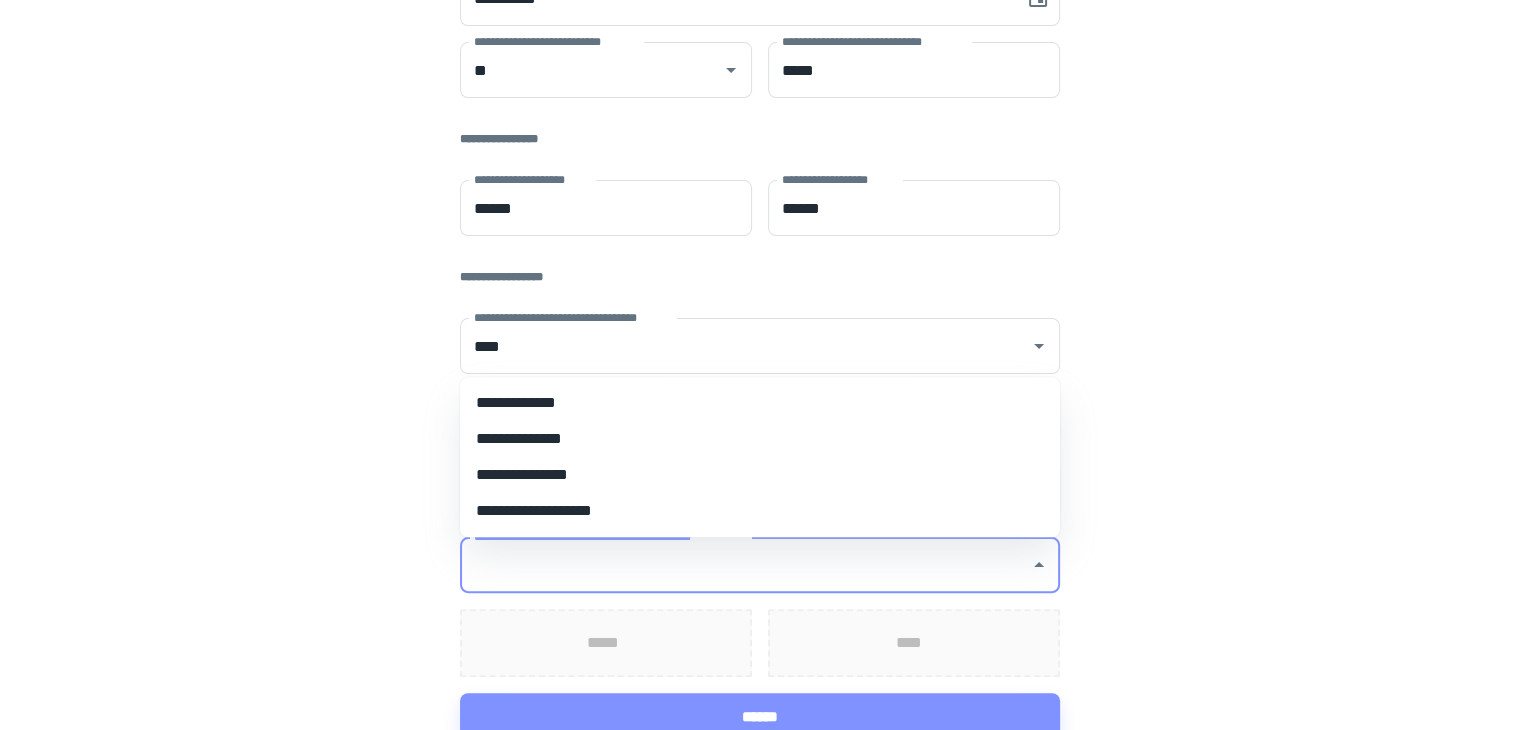 click on "**********" at bounding box center [760, 403] 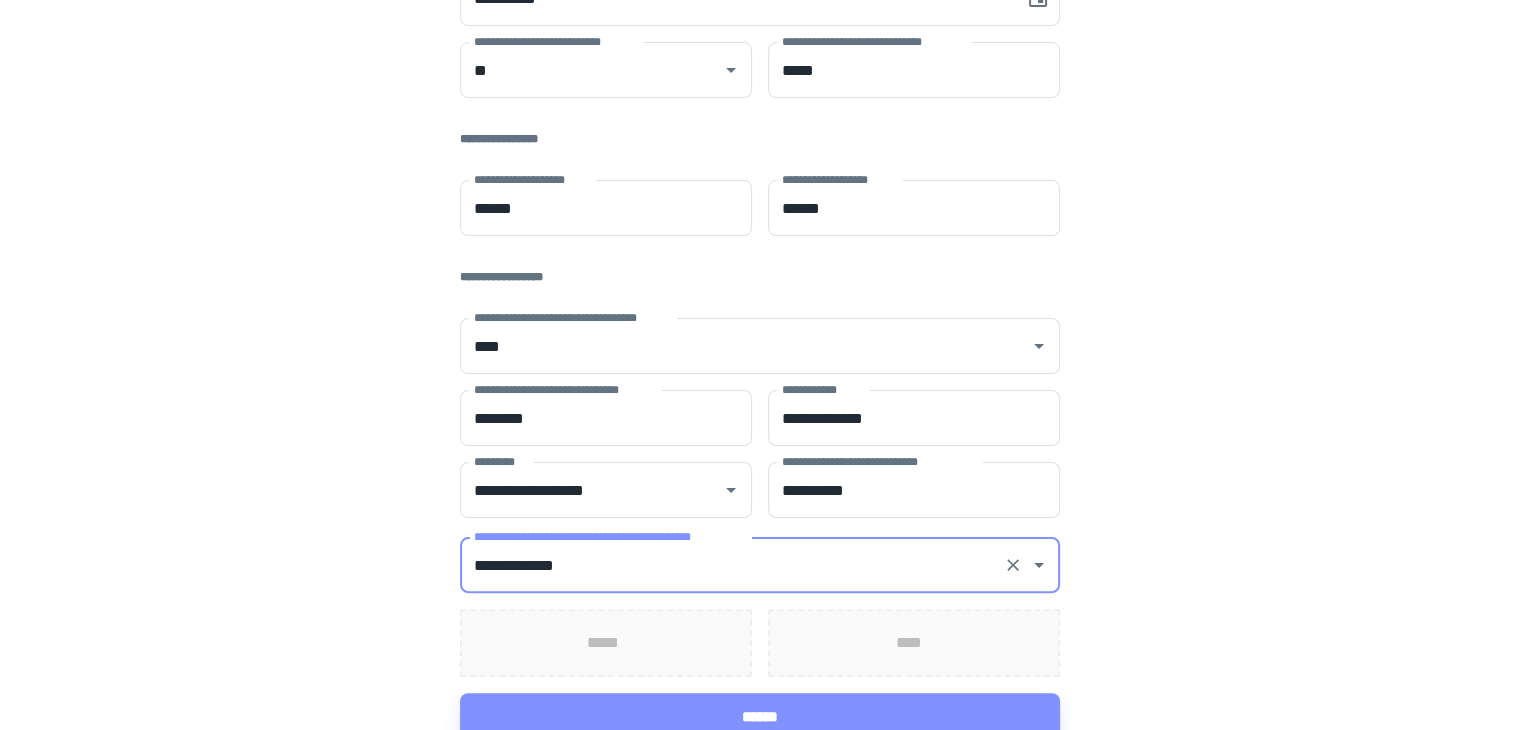 scroll, scrollTop: 370, scrollLeft: 0, axis: vertical 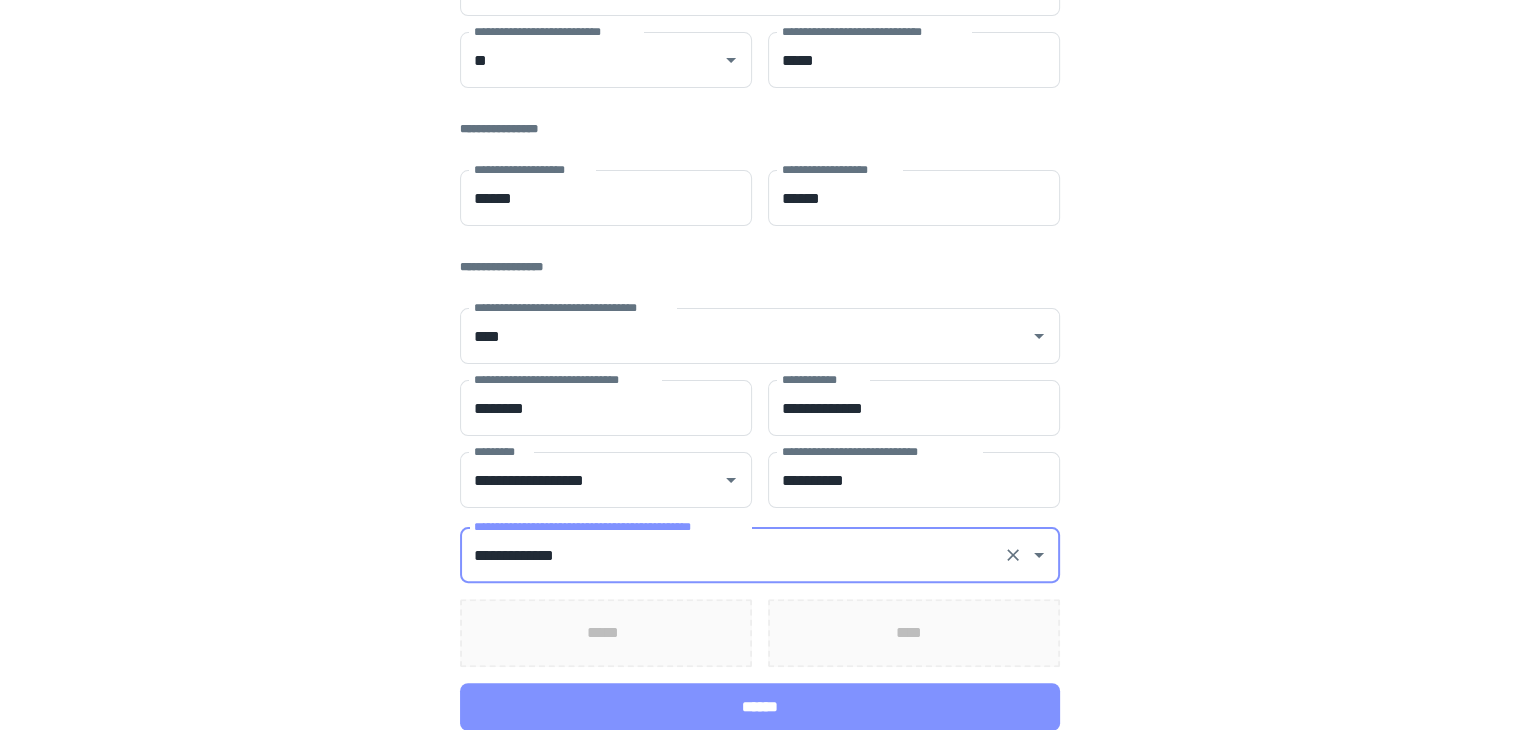 click on "******" at bounding box center [760, 707] 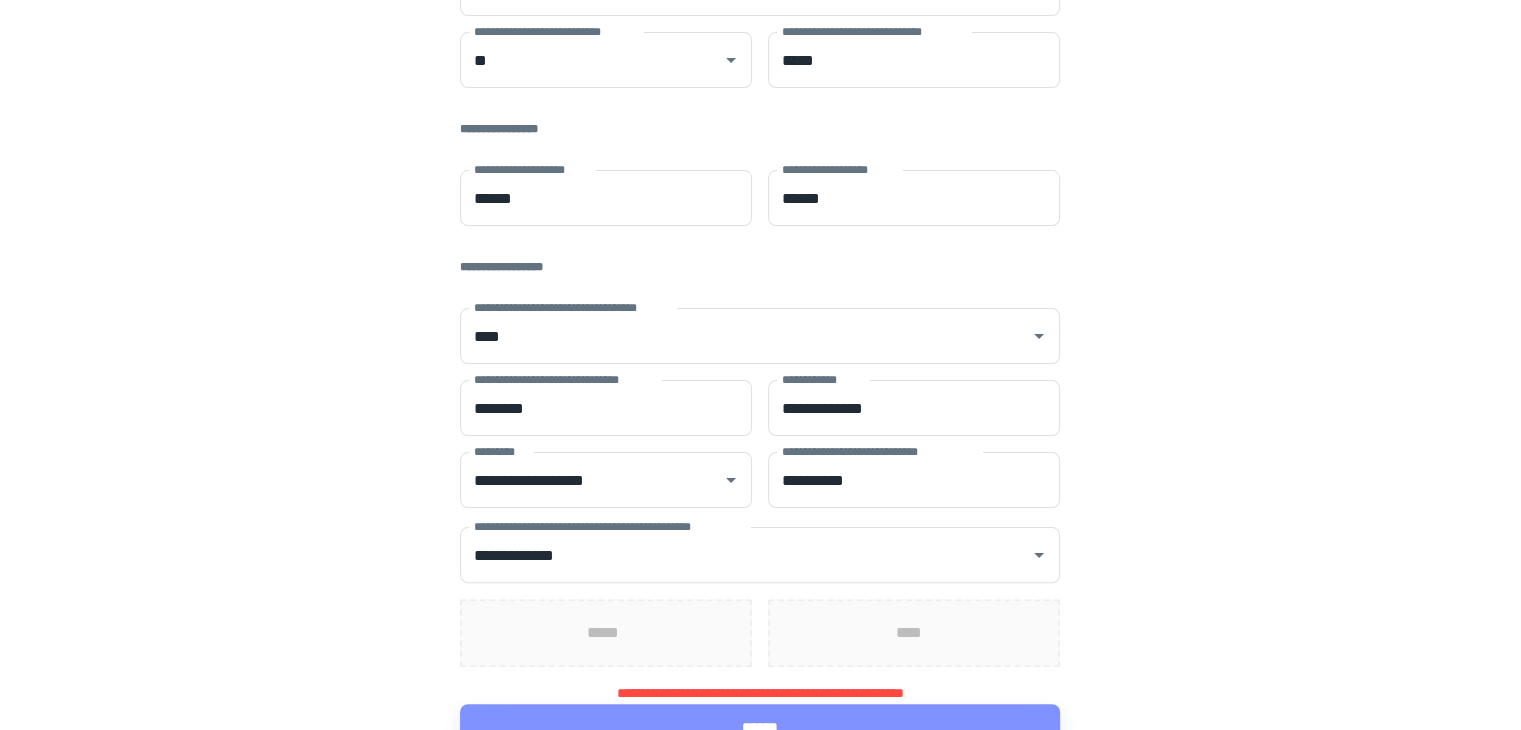 click on "**********" at bounding box center (760, 191) 